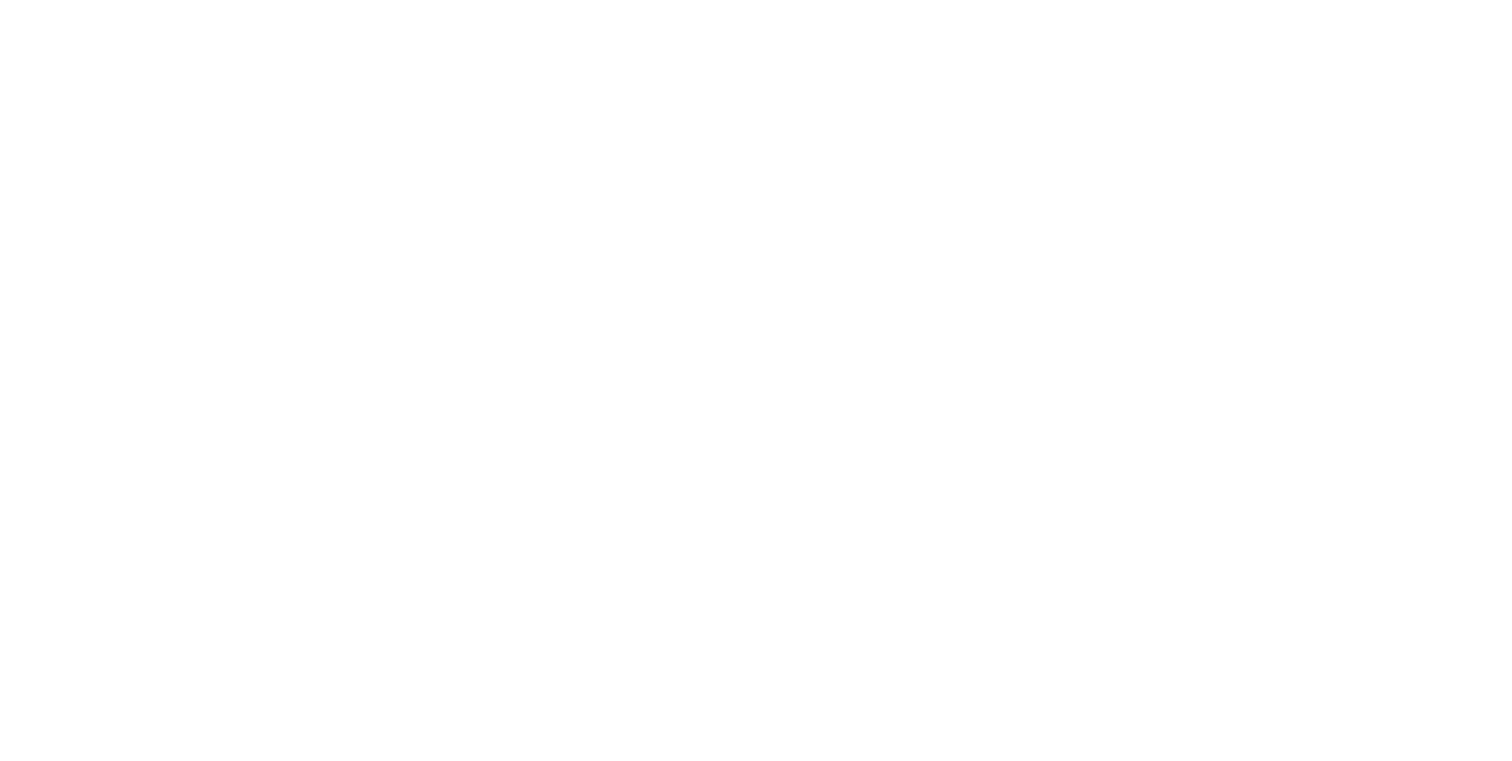 scroll, scrollTop: 0, scrollLeft: 0, axis: both 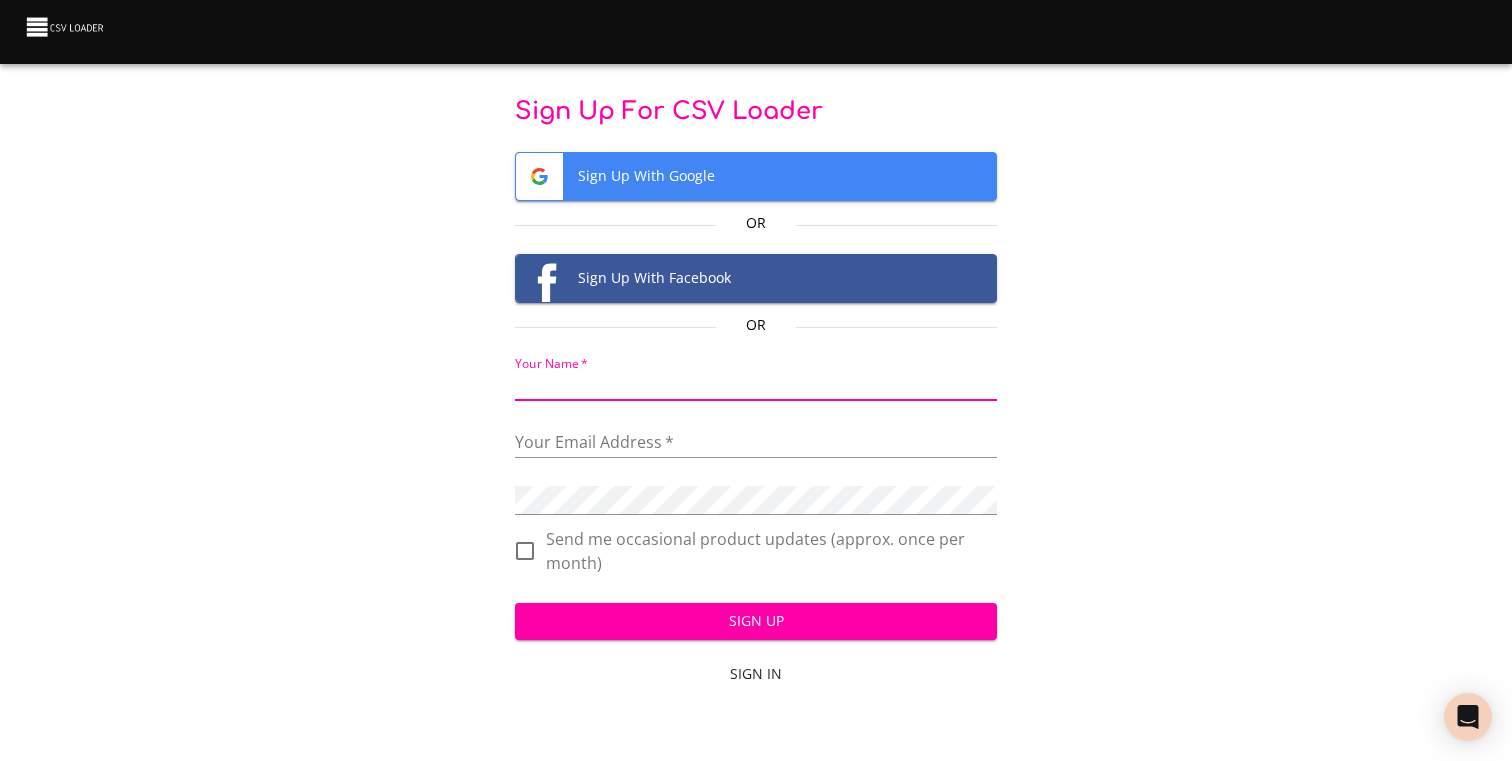 click at bounding box center (756, 386) 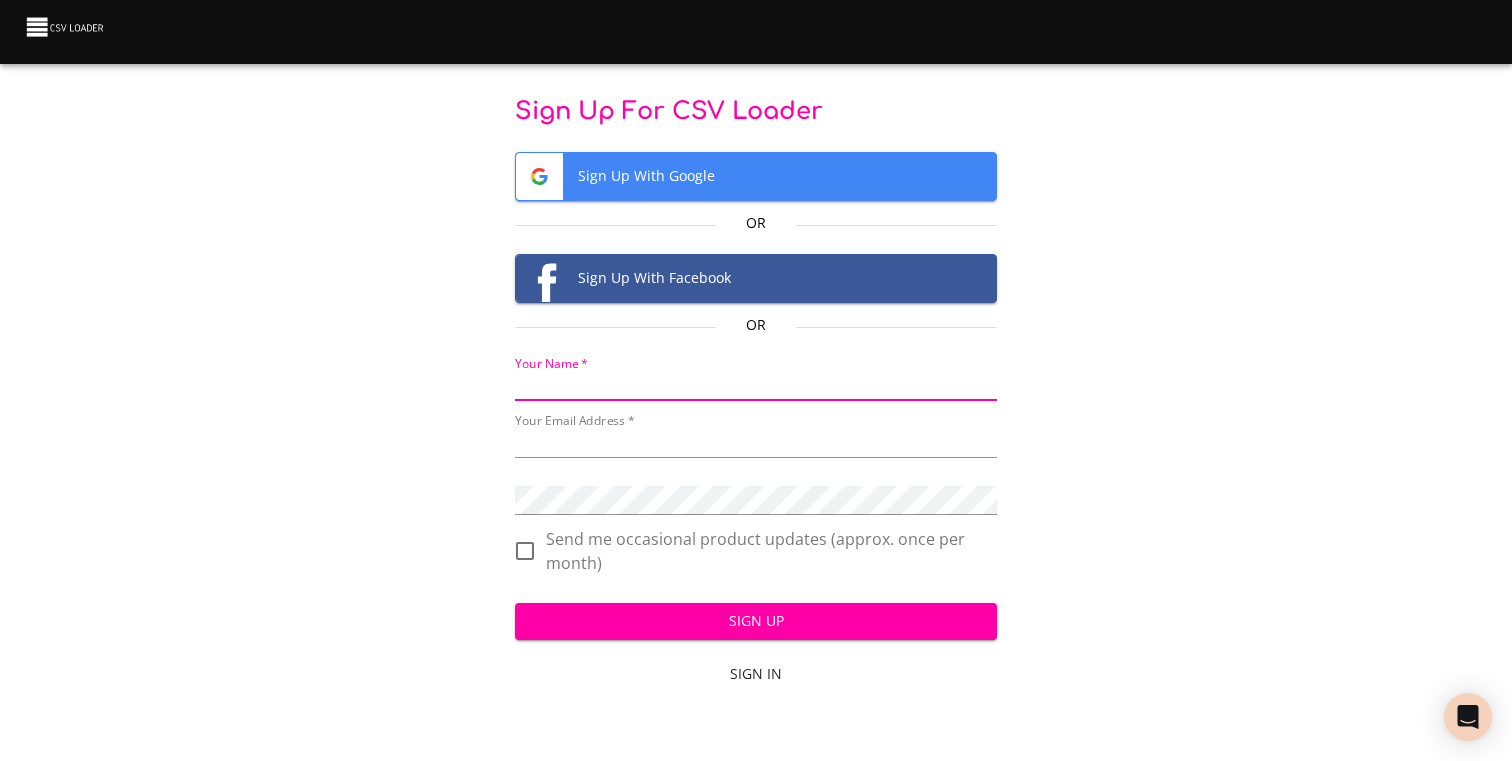 type on "erin henderson" 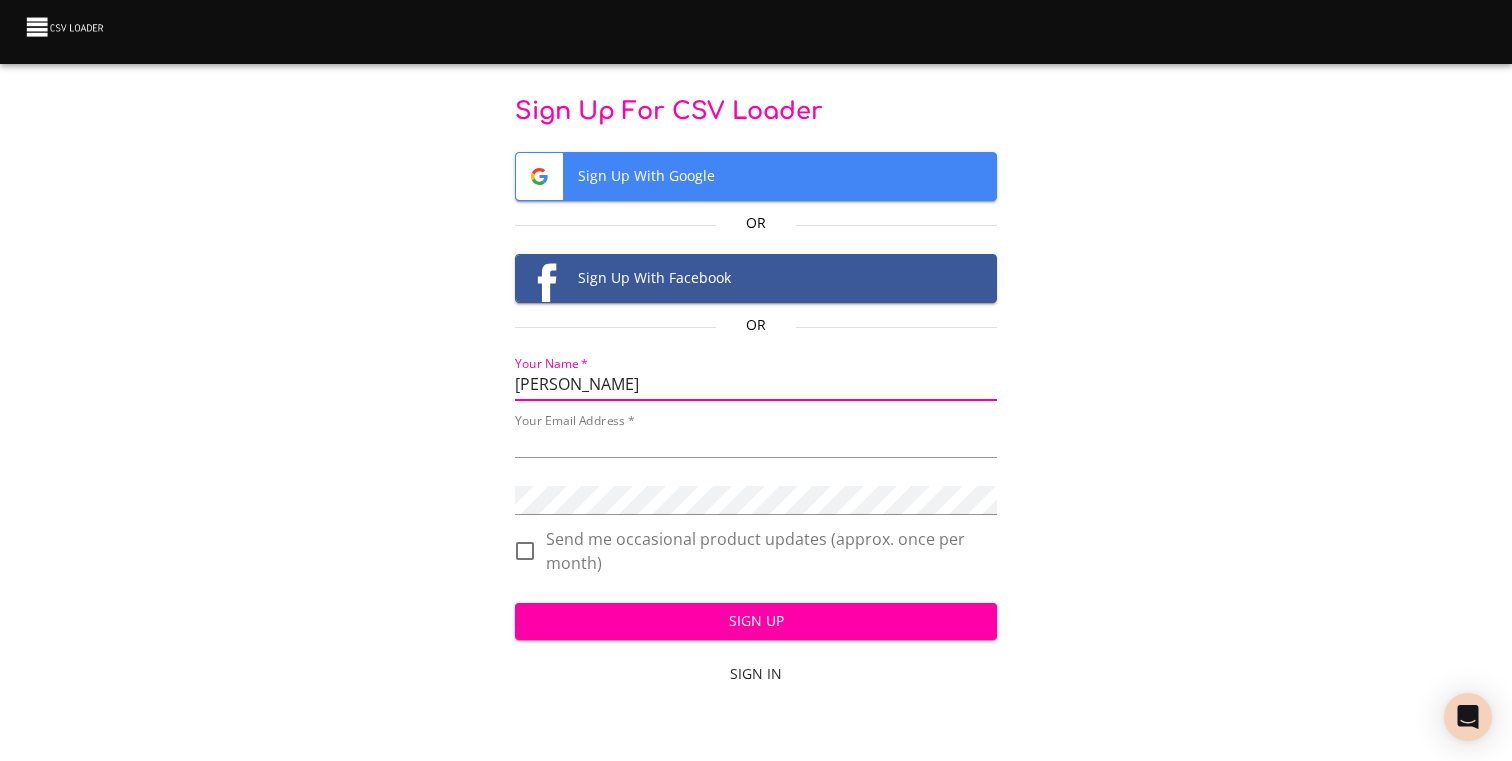 type on "erin.henderson@fairwaylawns.com" 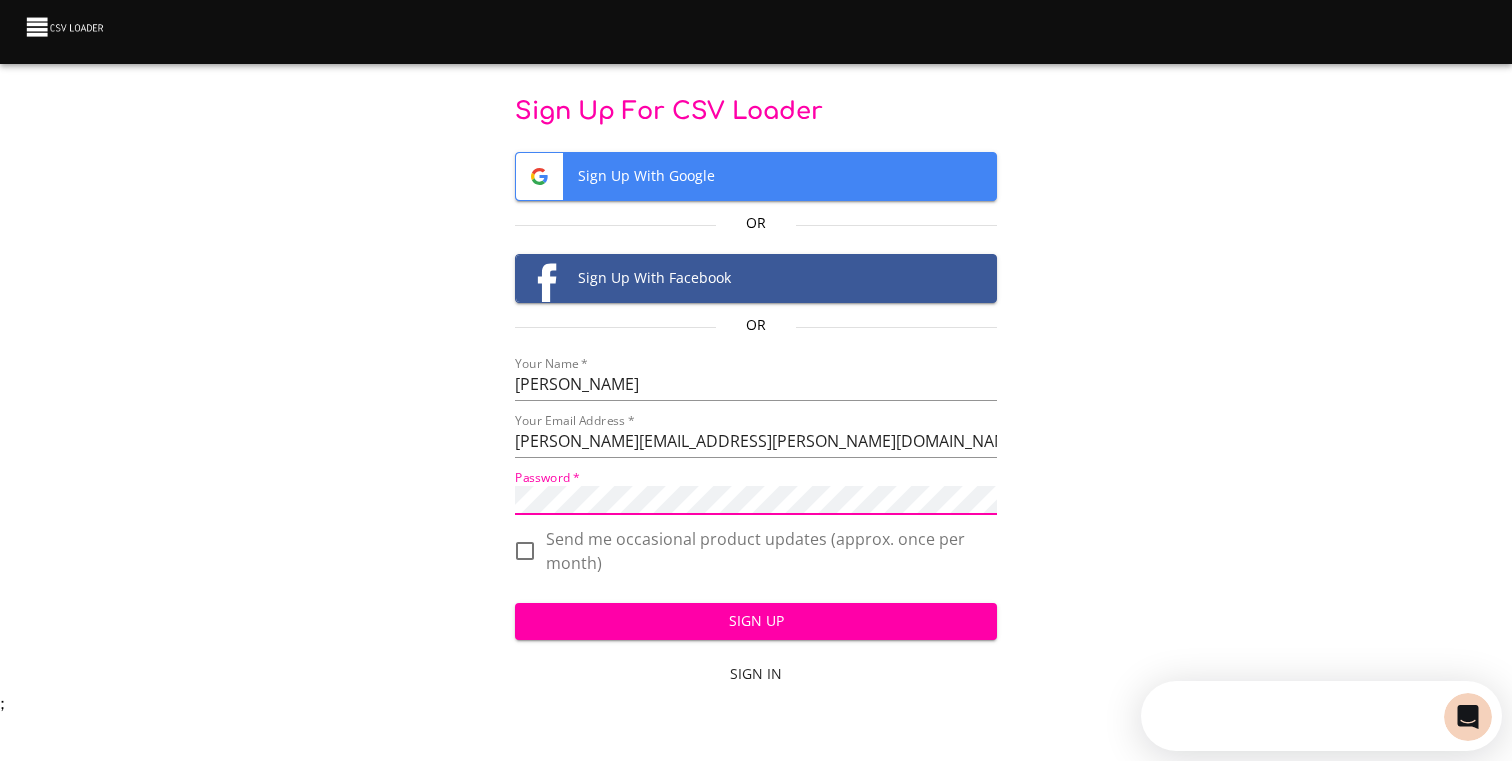scroll, scrollTop: 0, scrollLeft: 0, axis: both 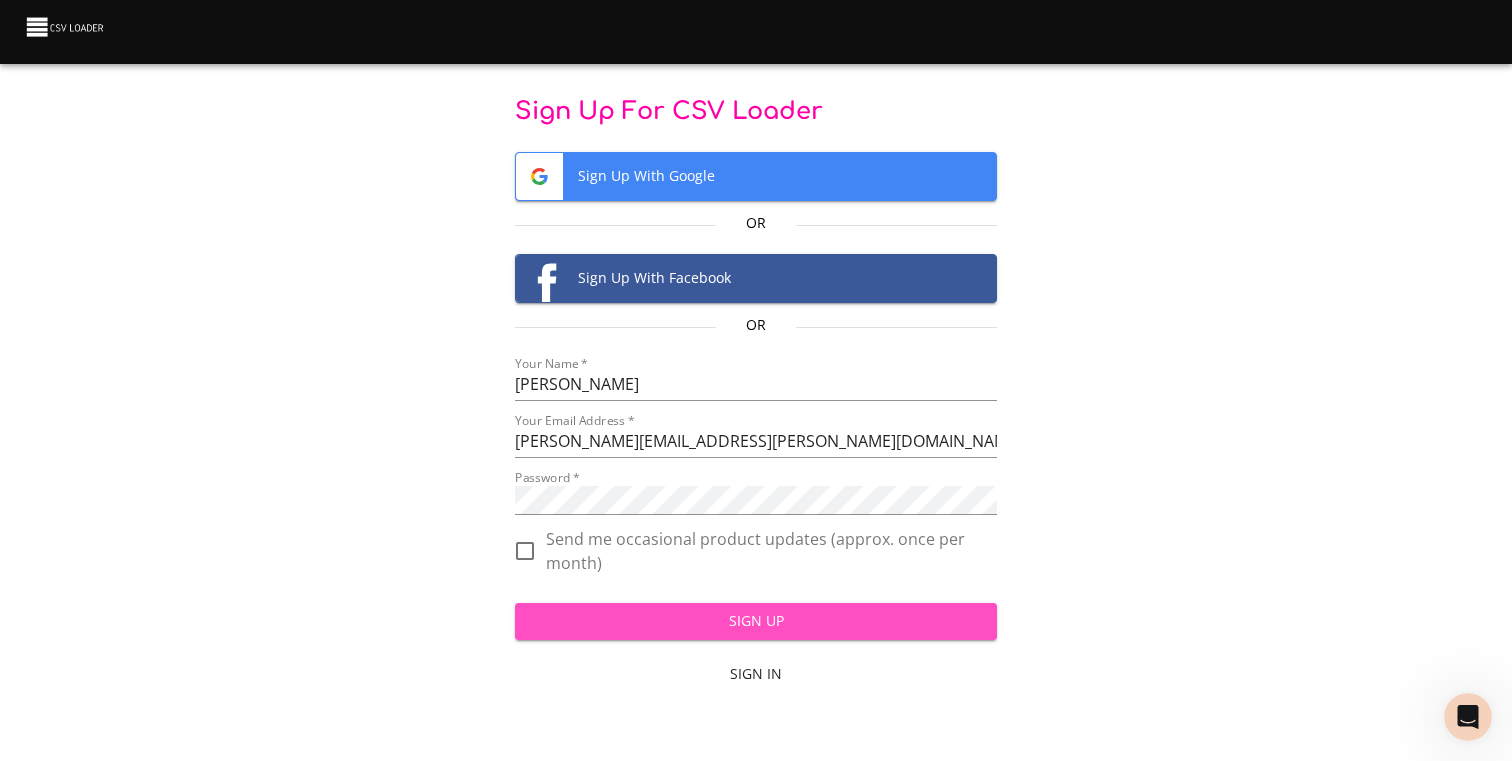 click on "Sign Up" at bounding box center [756, 621] 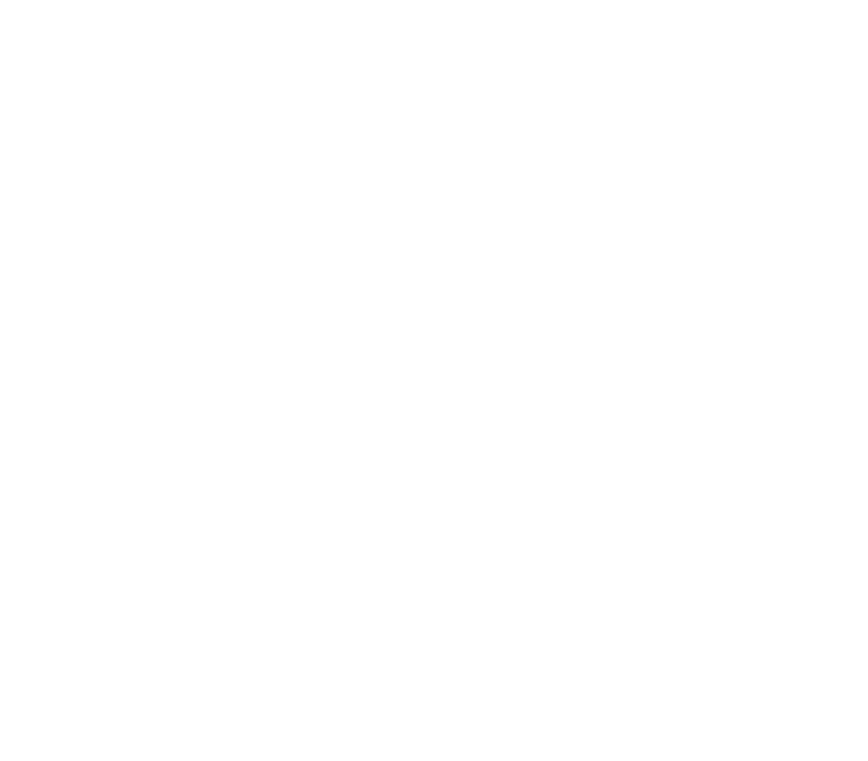 scroll, scrollTop: 0, scrollLeft: 0, axis: both 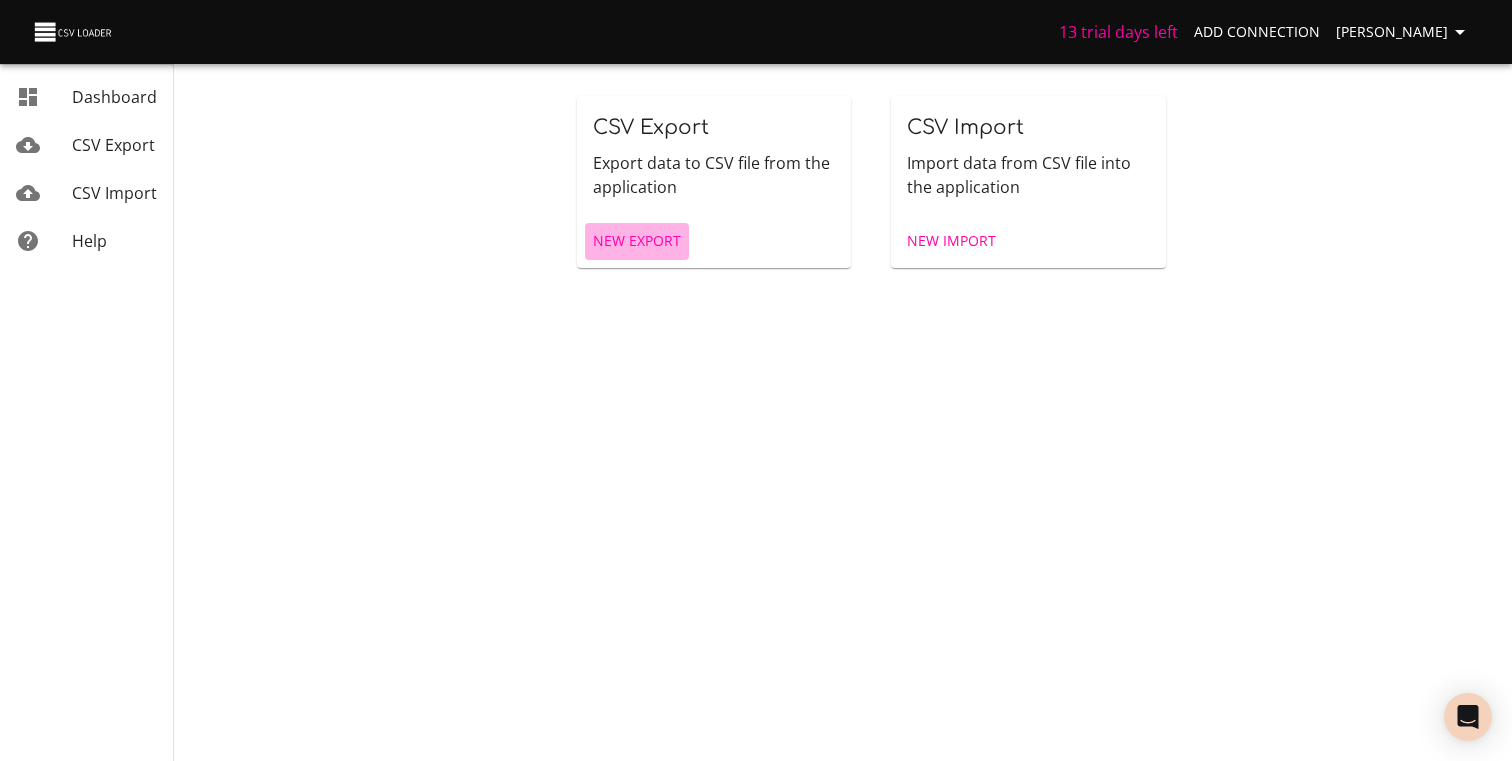 click on "New Export" at bounding box center (637, 241) 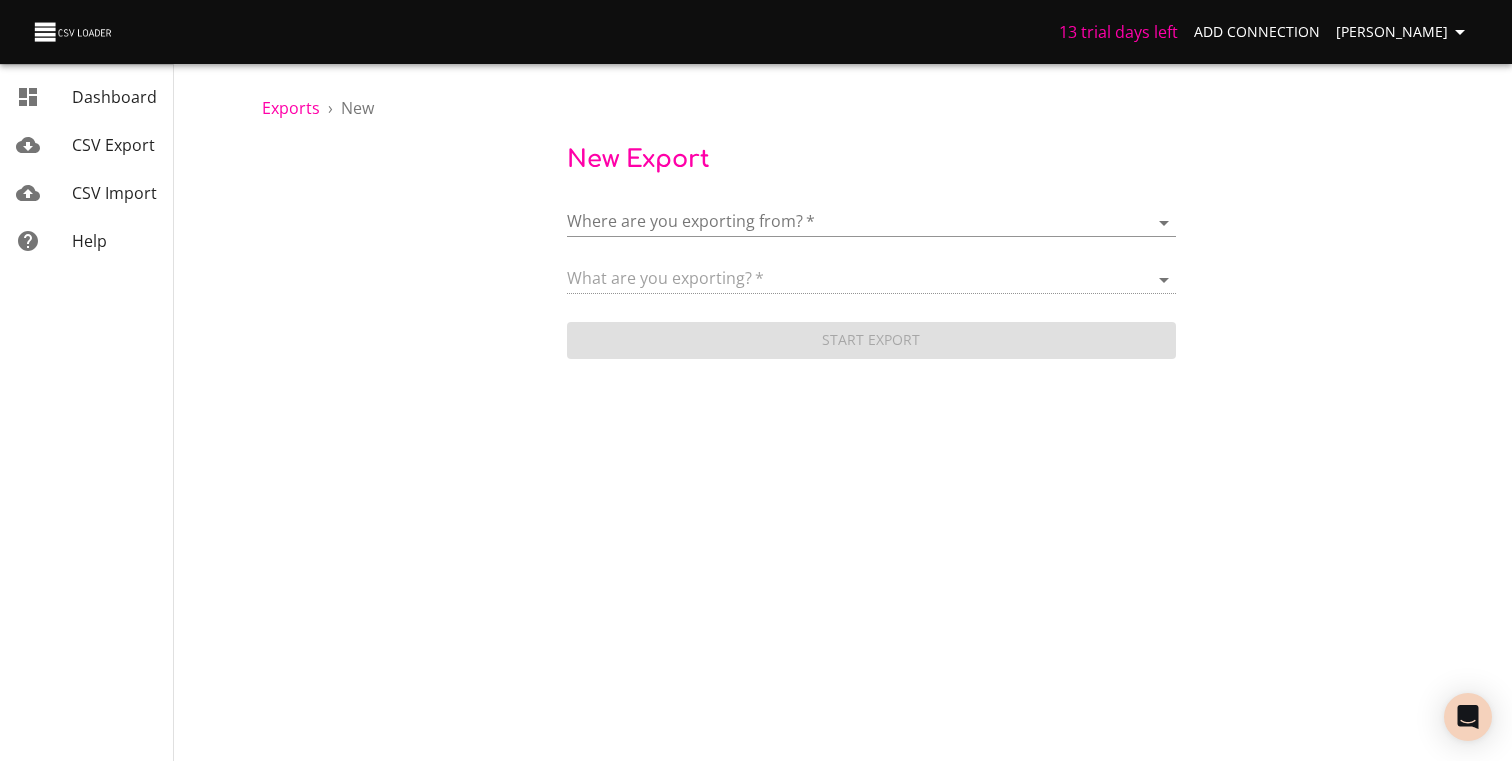 click on "13 trial days left Add Connection erin henderson   Dashboard CSV Export CSV Import Help Exports › New New Export Where are you exporting from?   * ​ What are you exporting?   * Start Export
Dashboard CSV Export CSV Import Help" at bounding box center (756, 380) 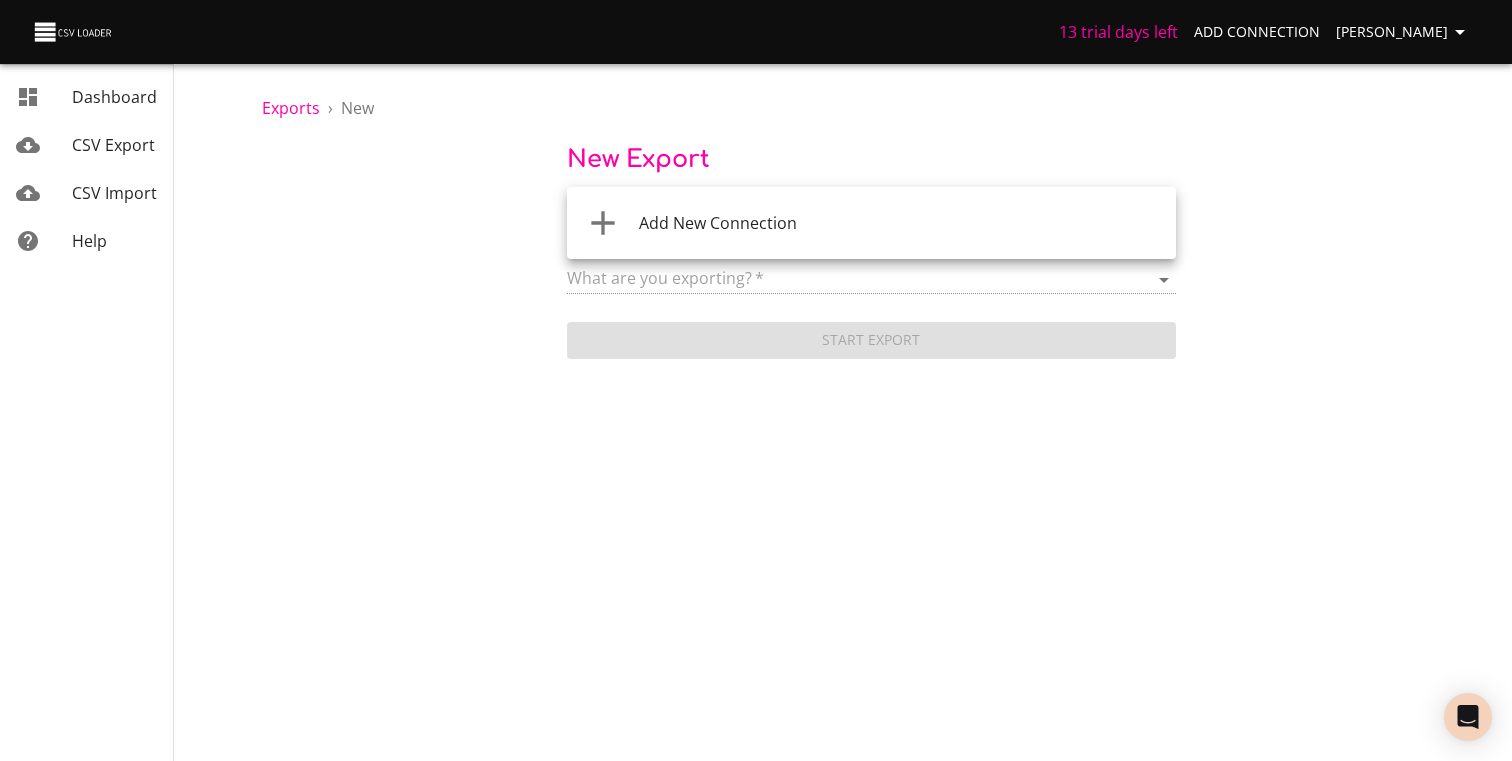 click on "Add New Connection" at bounding box center [718, 223] 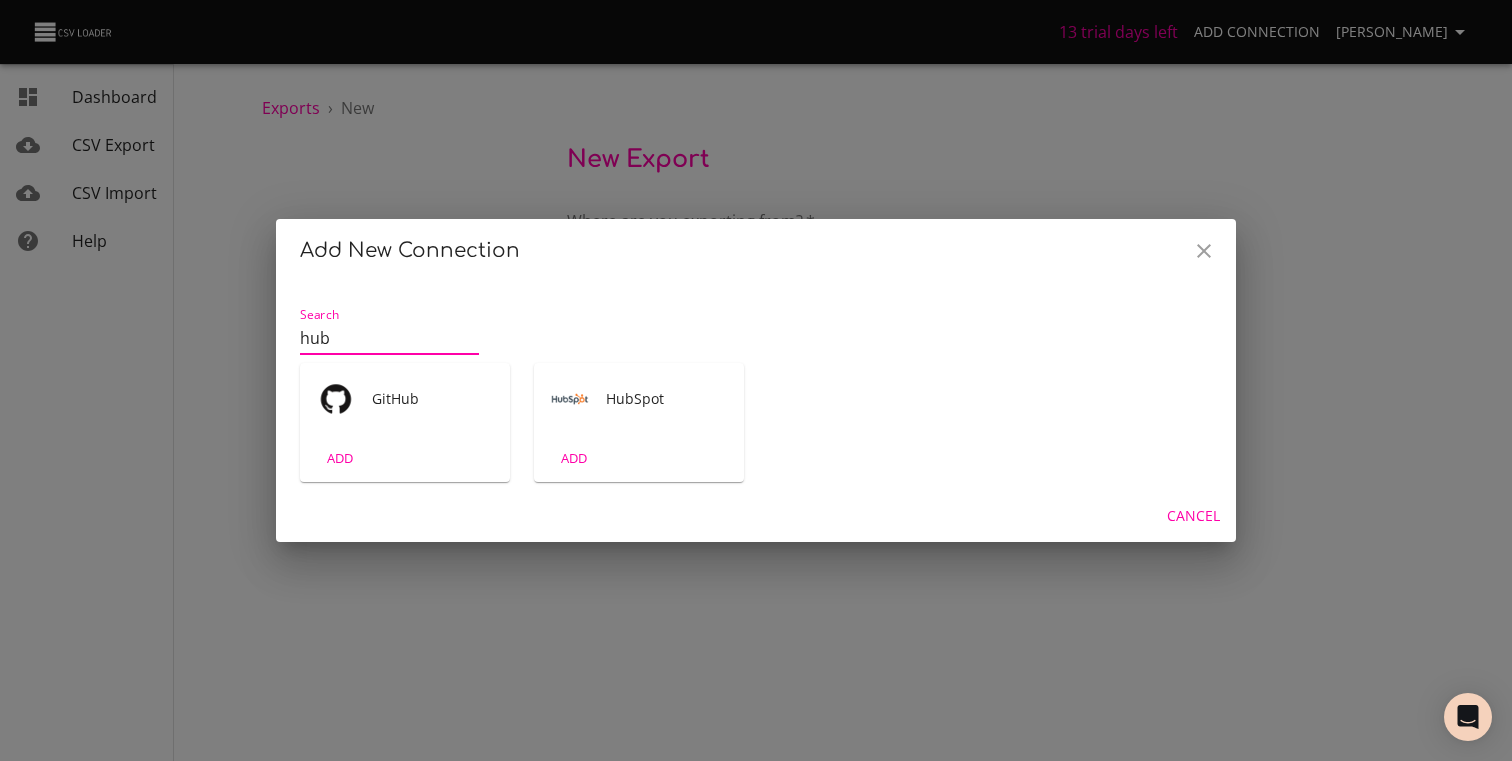 type on "hub" 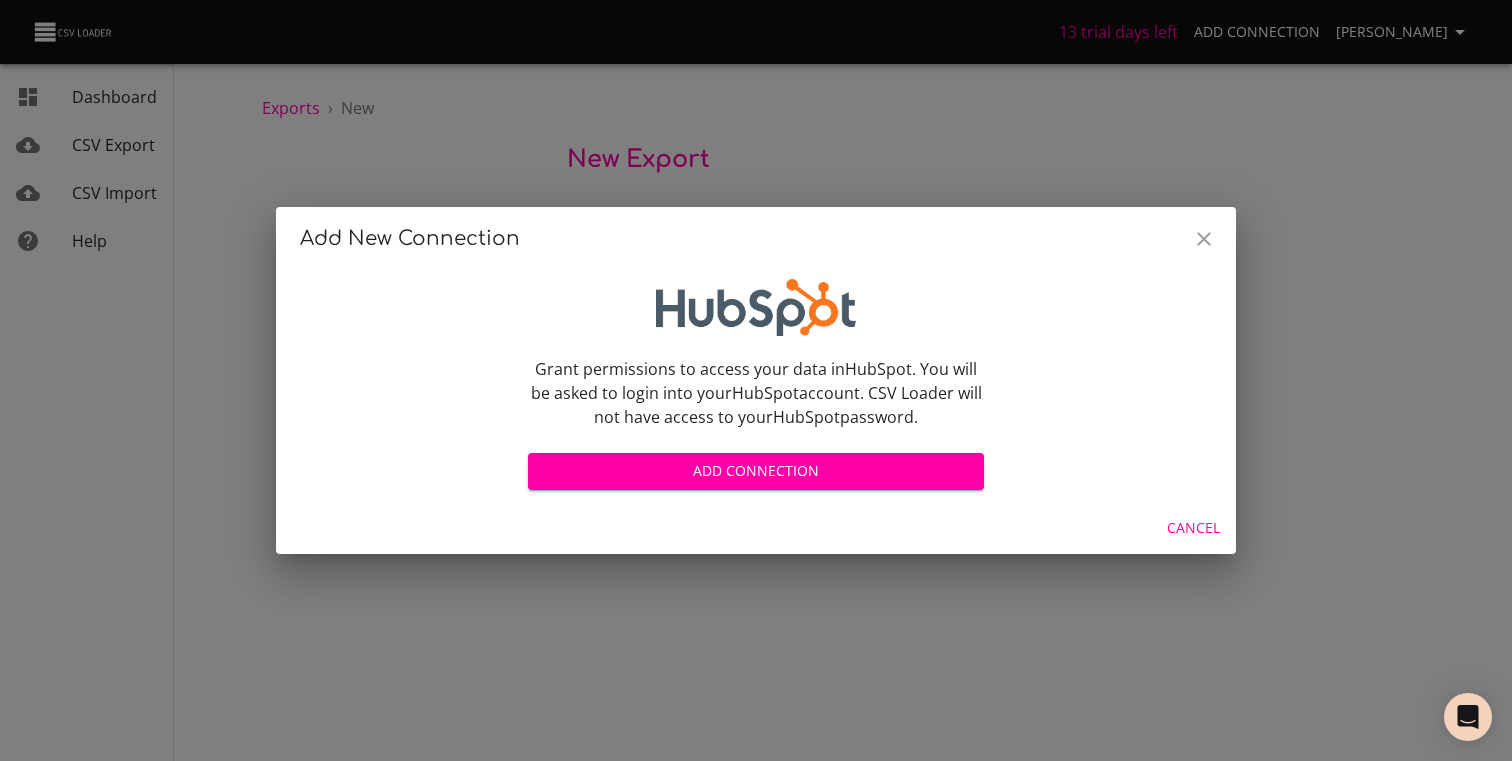 click on "Add Connection" at bounding box center [756, 471] 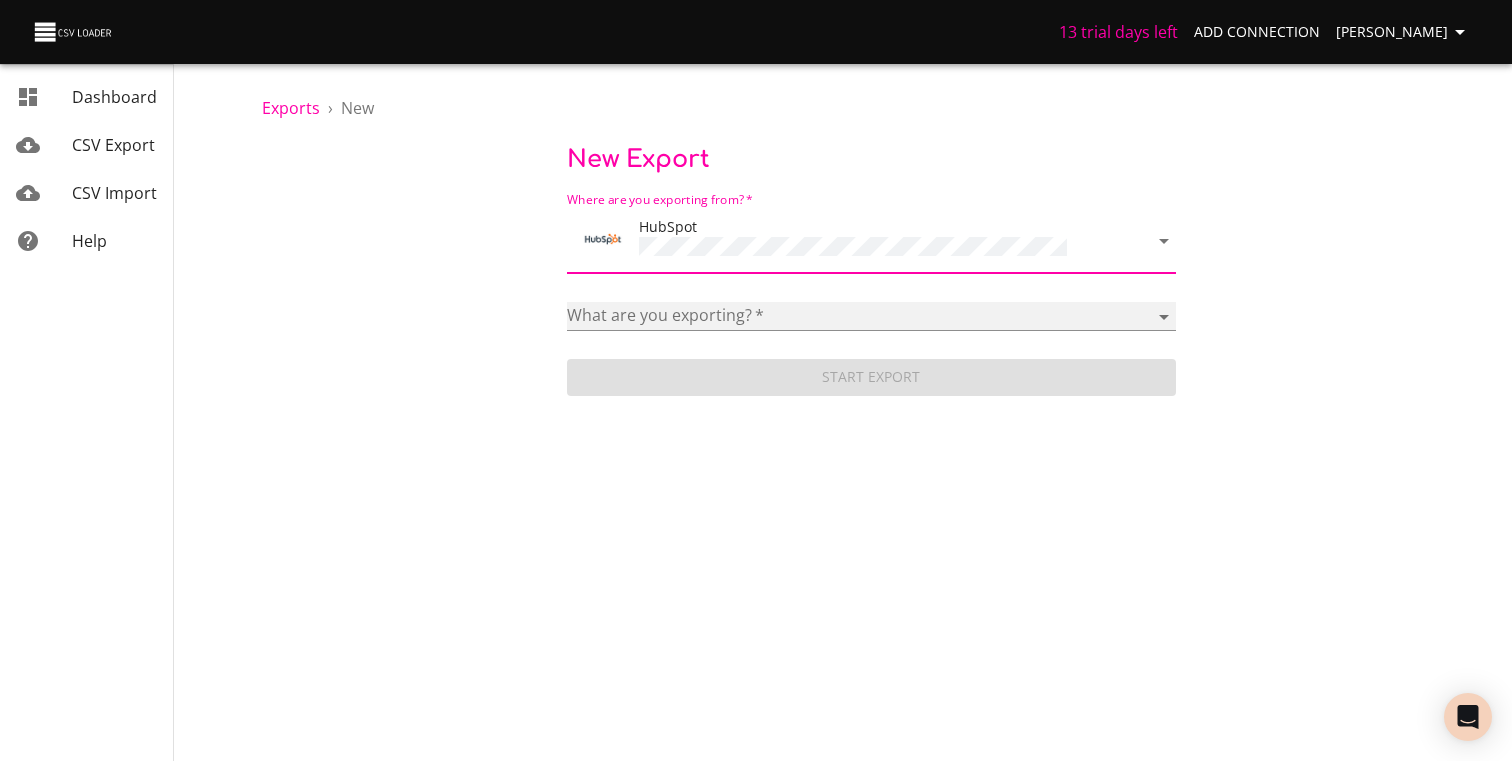 click on "Blog posts Calls Companies Contacts Conversions Deal pipelines Deal stages Deals Emails Invoca Calls Line items Lists Meetings Notes Owners Products Rounds Sales Team Member Tasks Ticket pipelines Ticket stages Tickets Users" at bounding box center [871, 316] 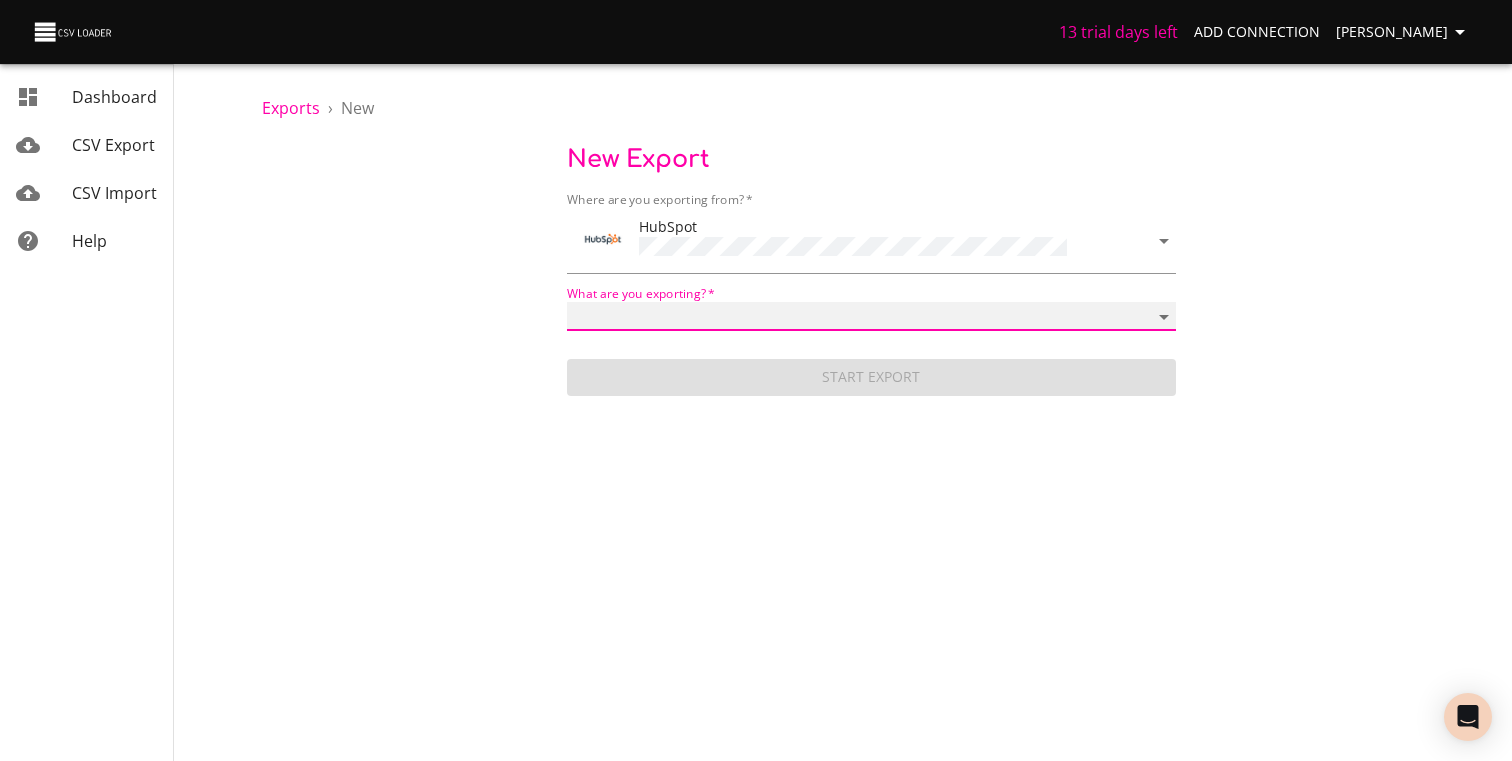 select on "contacts" 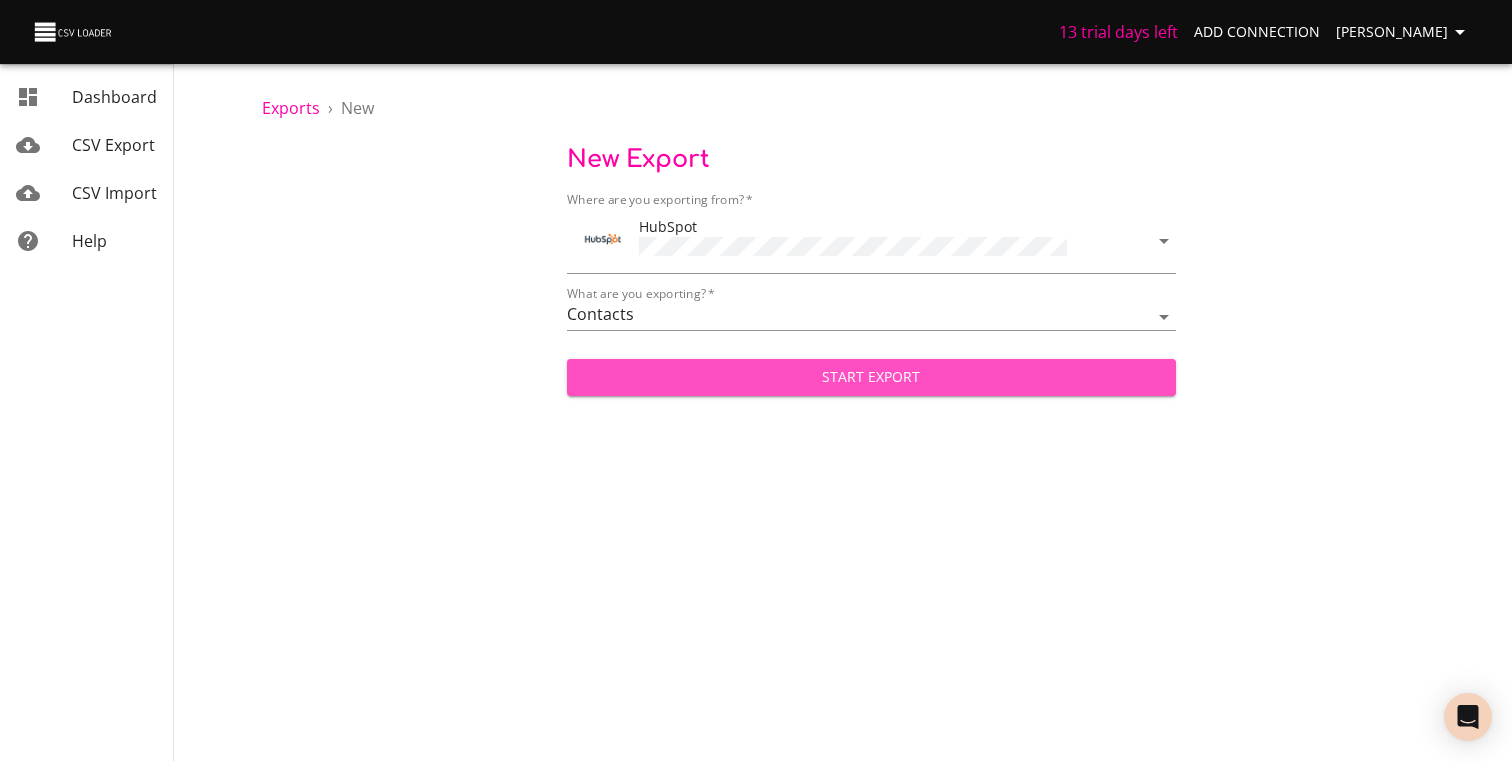 click on "Start Export" at bounding box center (871, 377) 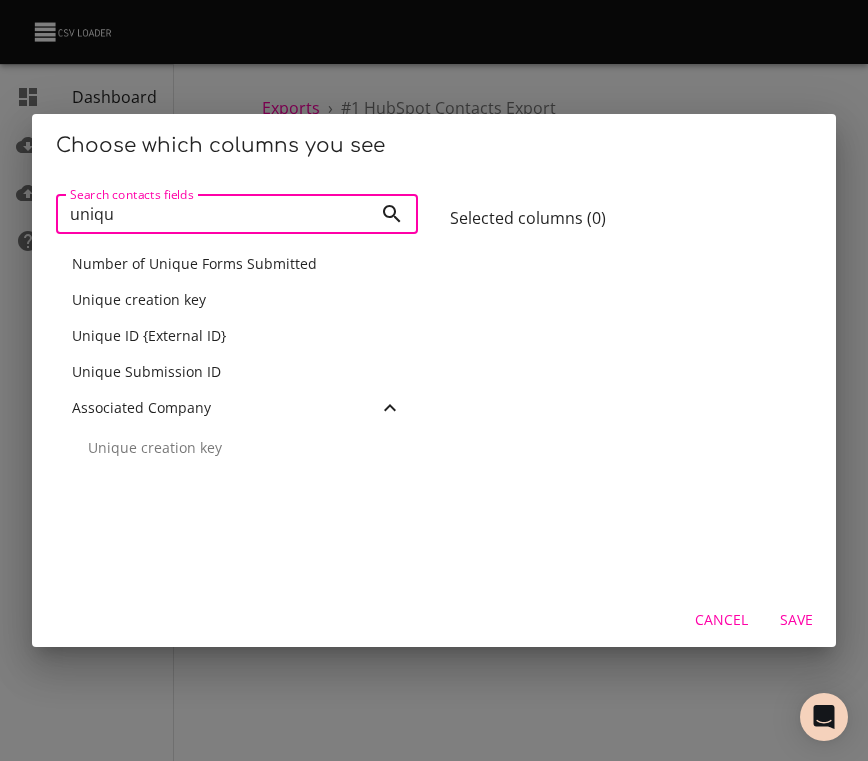 click on "Unique Submission ID" at bounding box center [237, 372] 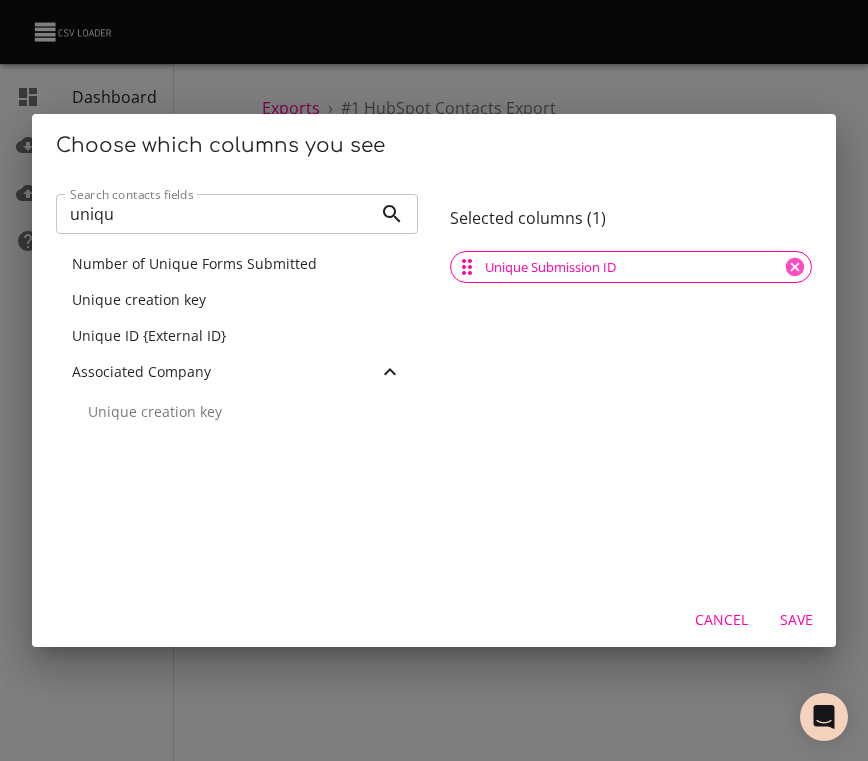 click on "uniqu" at bounding box center (214, 214) 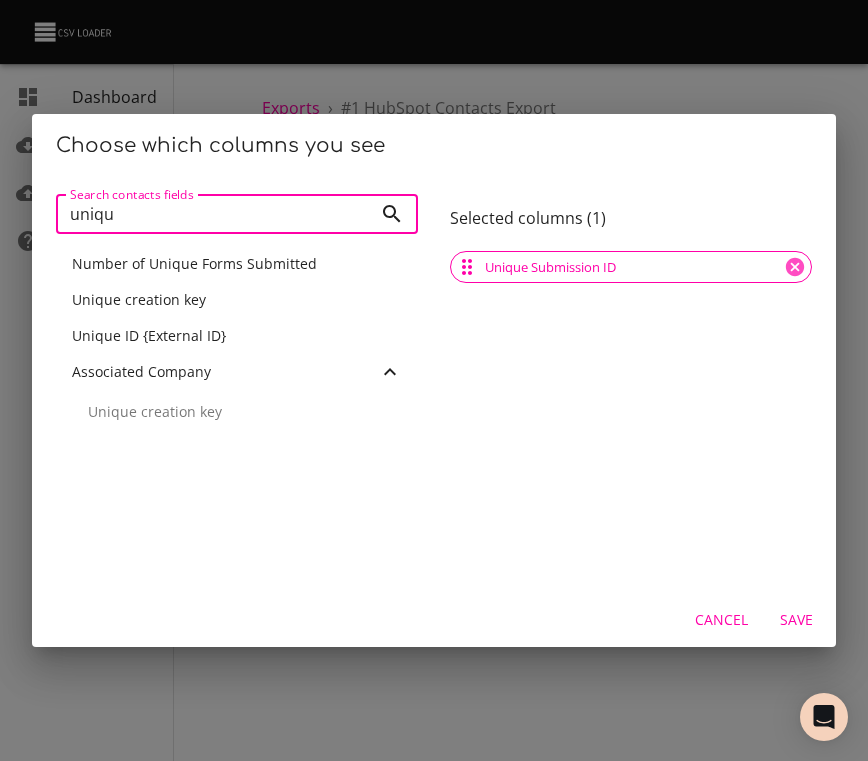 click on "uniqu" at bounding box center [214, 214] 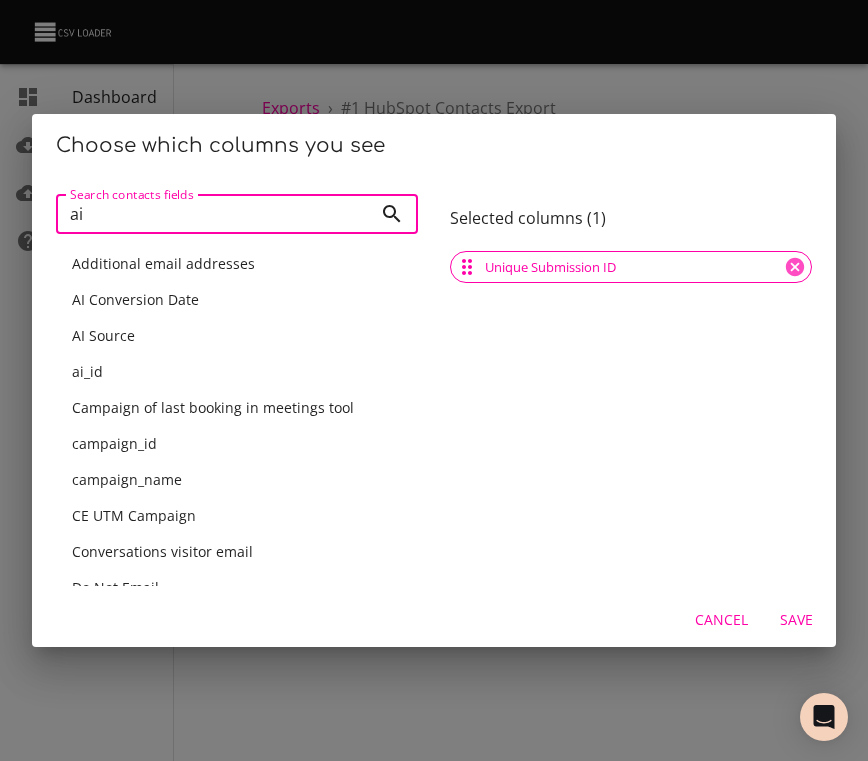 click on "ai_id" at bounding box center [237, 372] 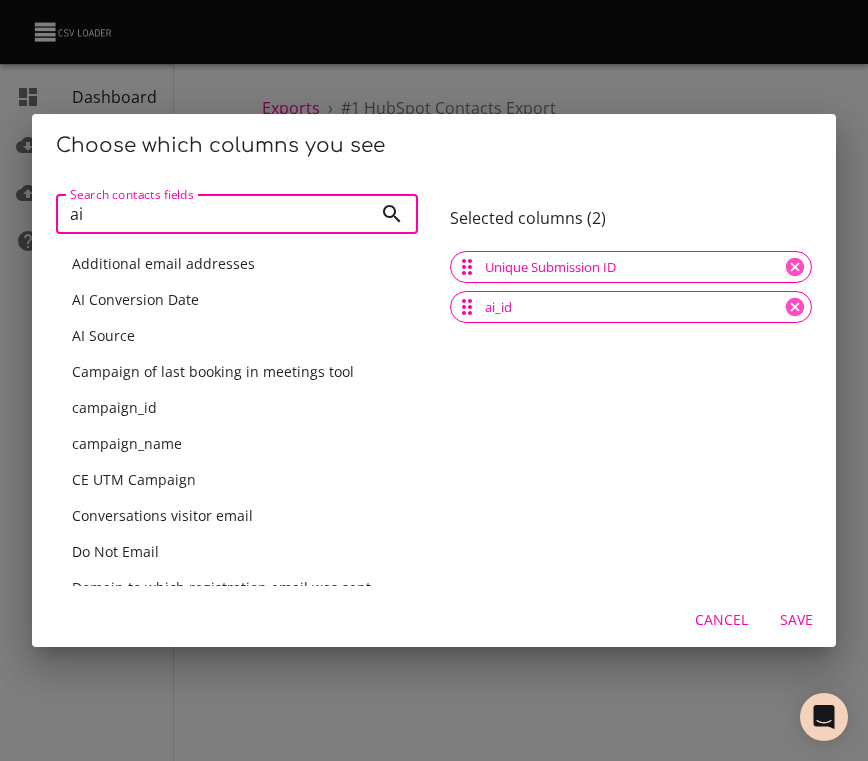 click on "ai" at bounding box center [214, 214] 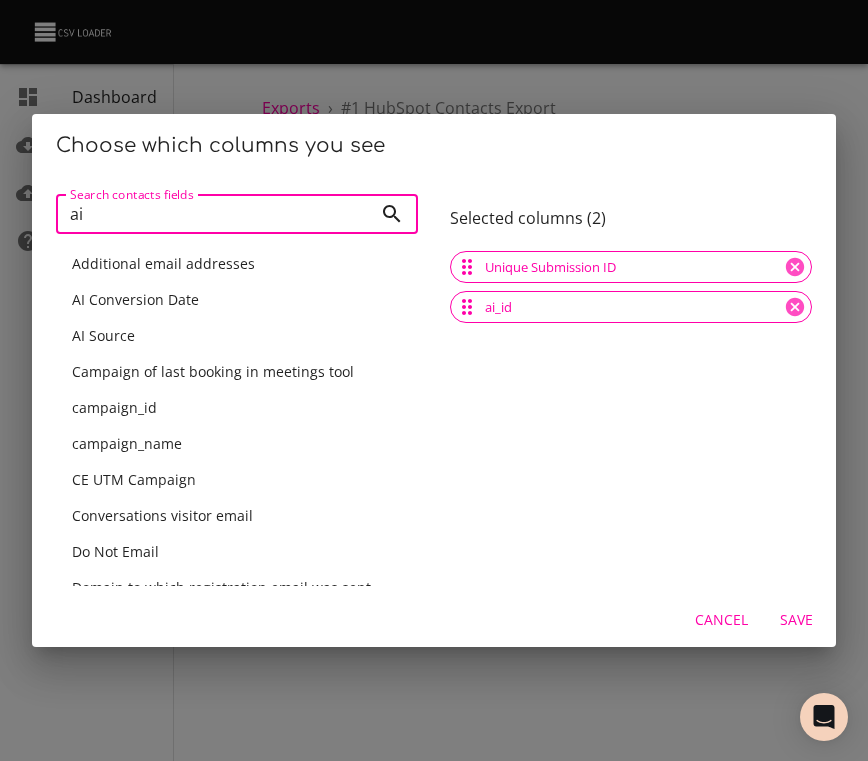 click on "ai" at bounding box center (214, 214) 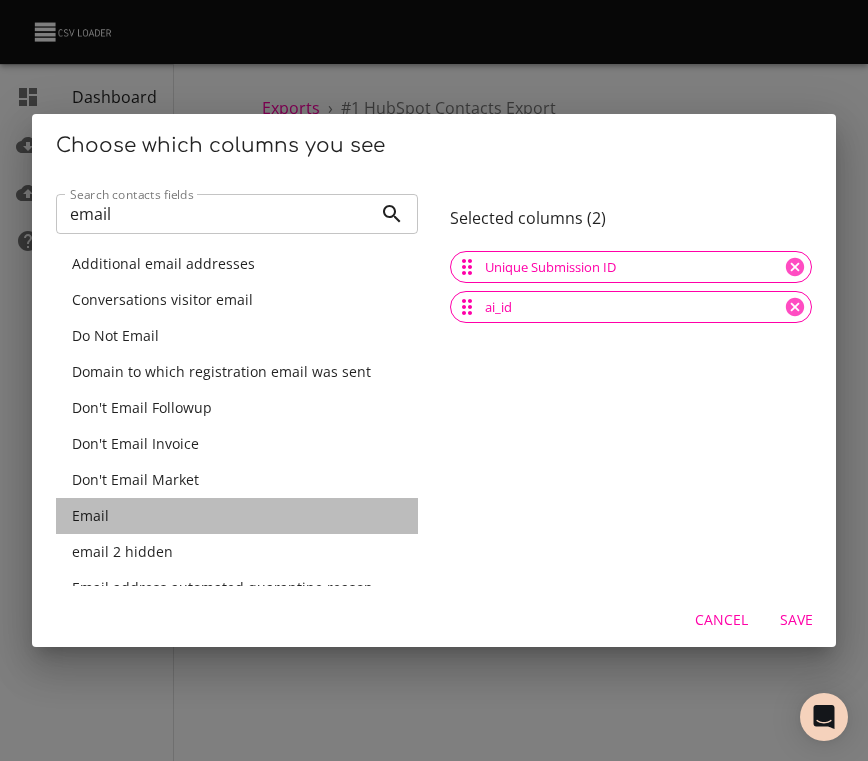 click on "Email" at bounding box center (90, 515) 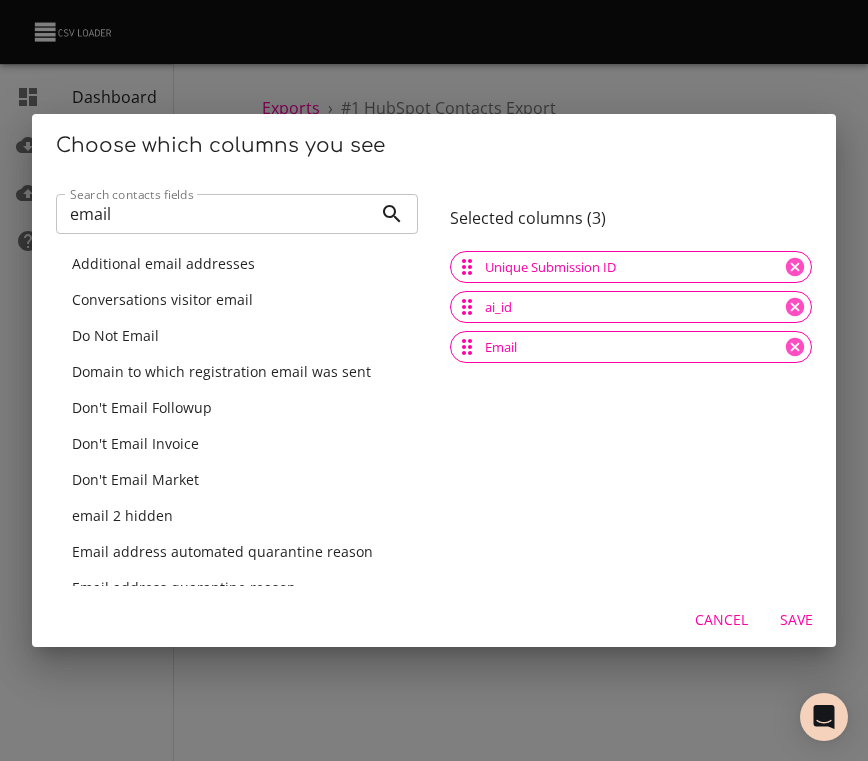 click on "email" at bounding box center (214, 214) 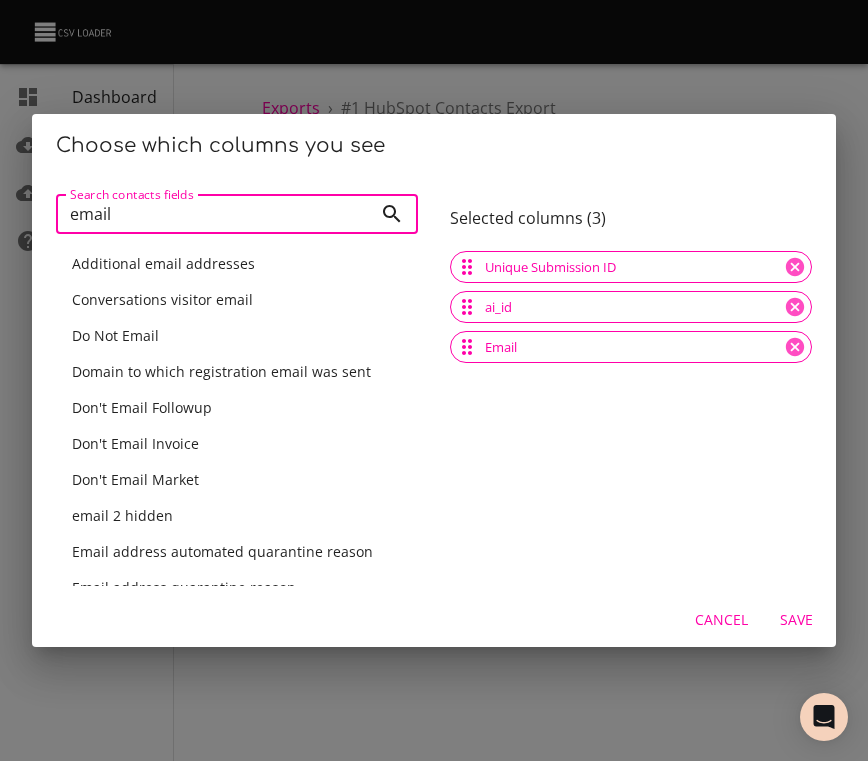 click on "email" at bounding box center [214, 214] 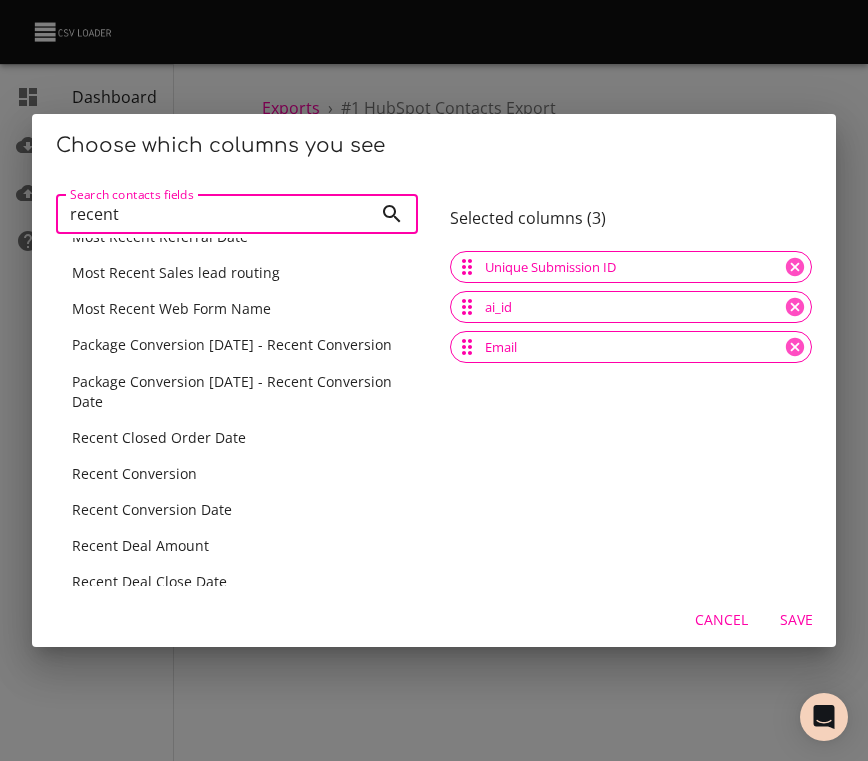 scroll, scrollTop: 438, scrollLeft: 0, axis: vertical 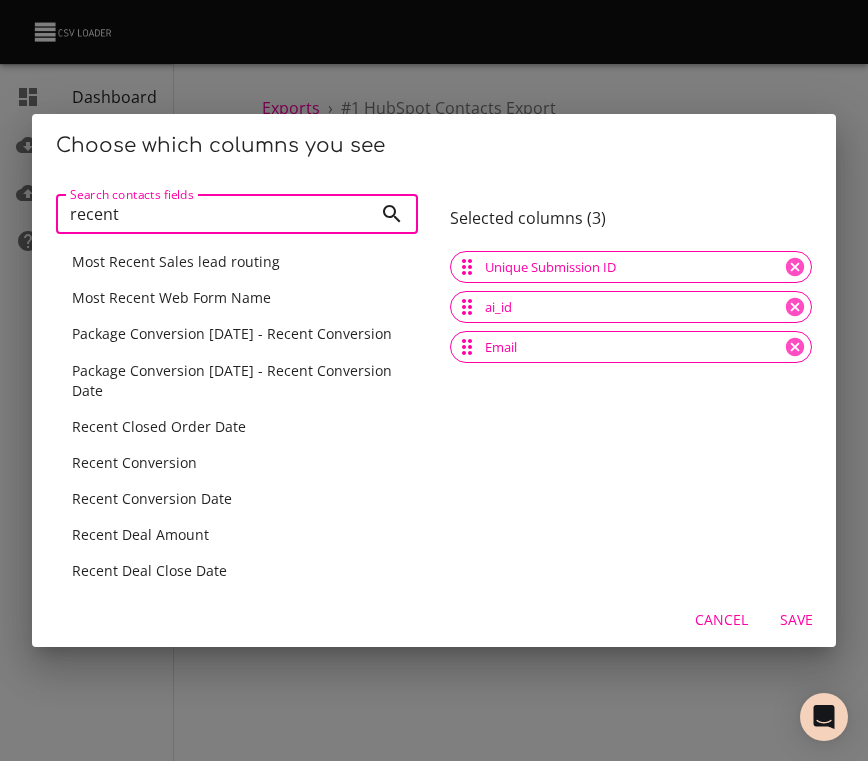 click on "Recent Conversion" at bounding box center (134, 462) 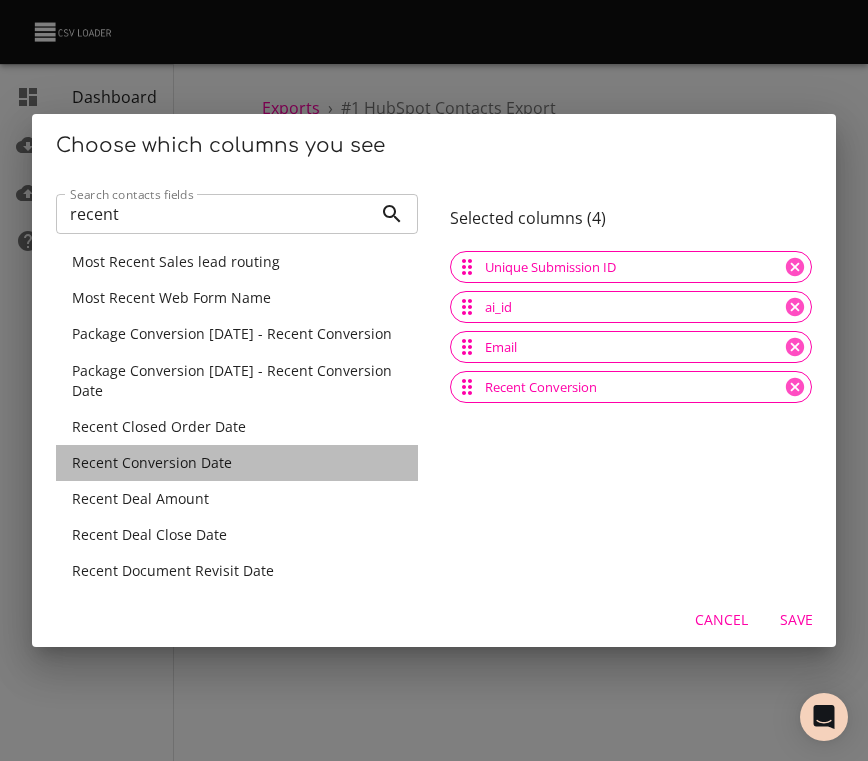 click on "Recent Conversion Date" at bounding box center (152, 462) 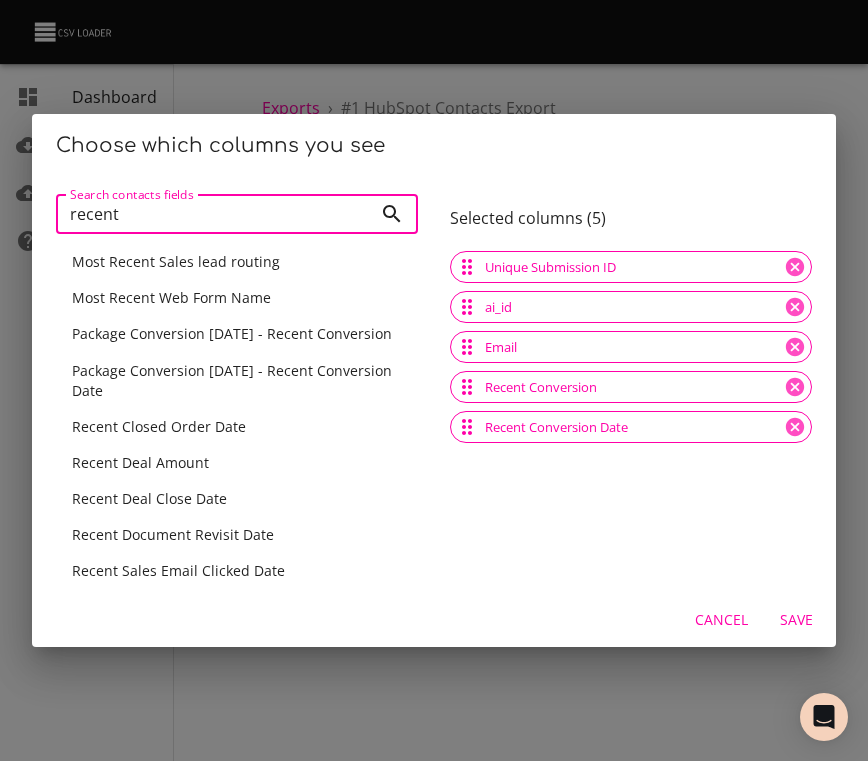 click on "recent" at bounding box center [214, 214] 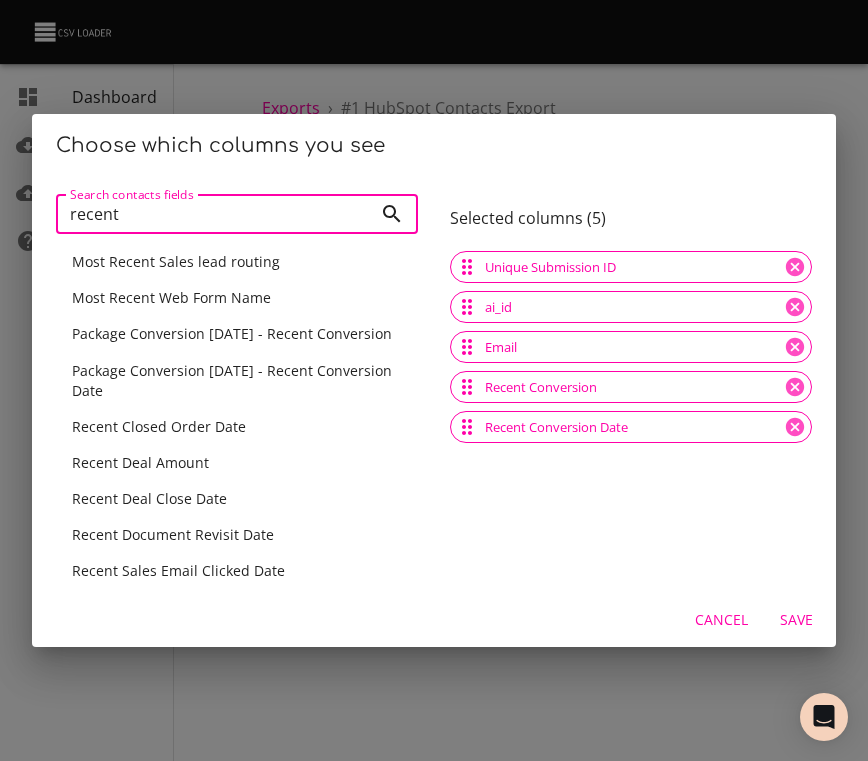 click on "recent" at bounding box center [214, 214] 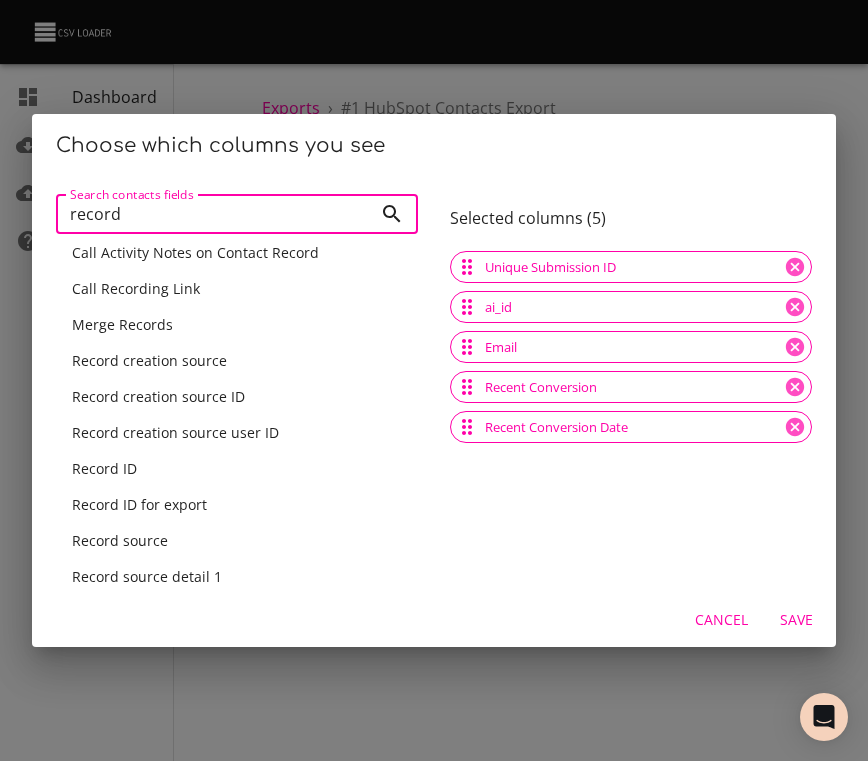 scroll, scrollTop: 0, scrollLeft: 0, axis: both 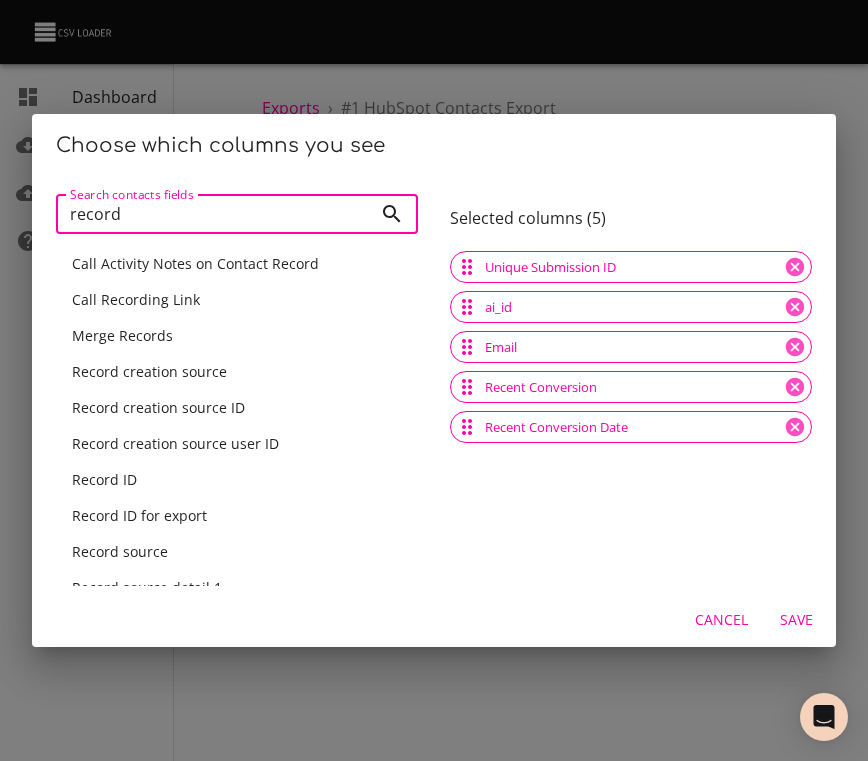 click on "Record ID" at bounding box center (237, 480) 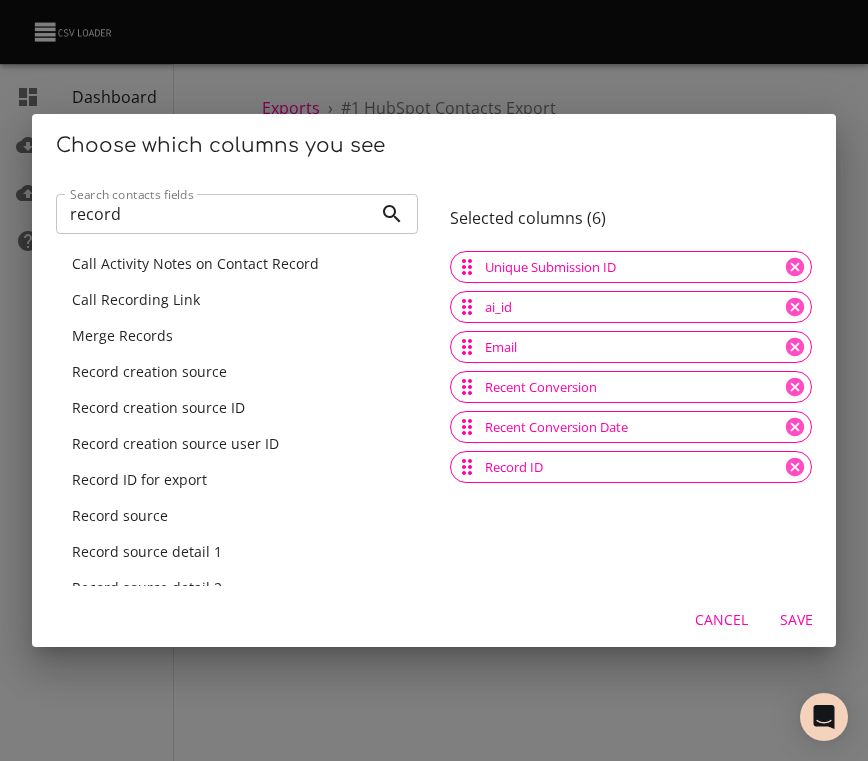 click on "record" at bounding box center [214, 214] 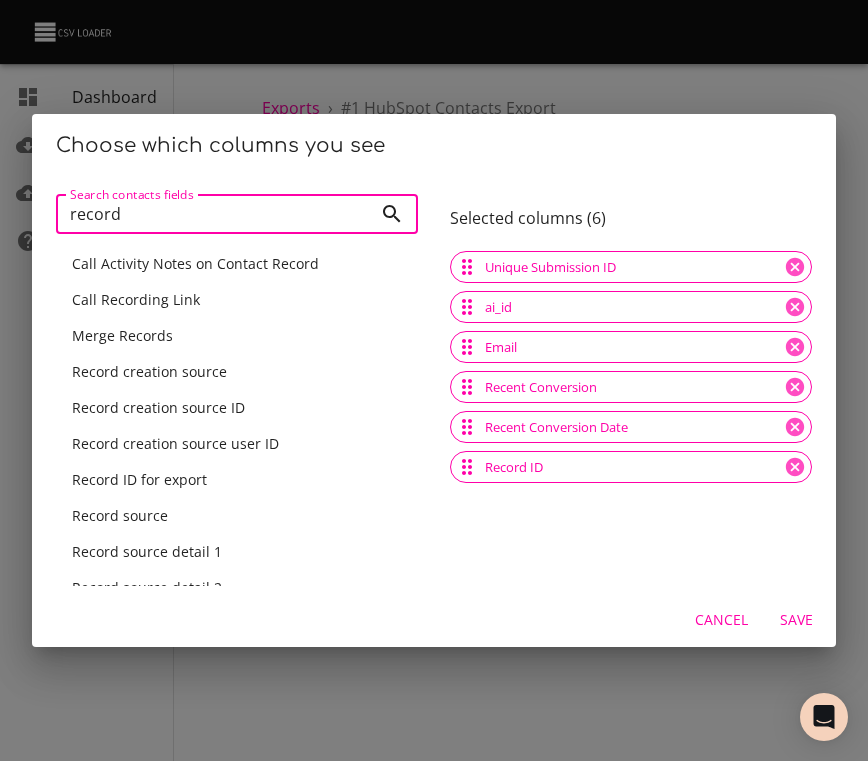 click on "record" at bounding box center [214, 214] 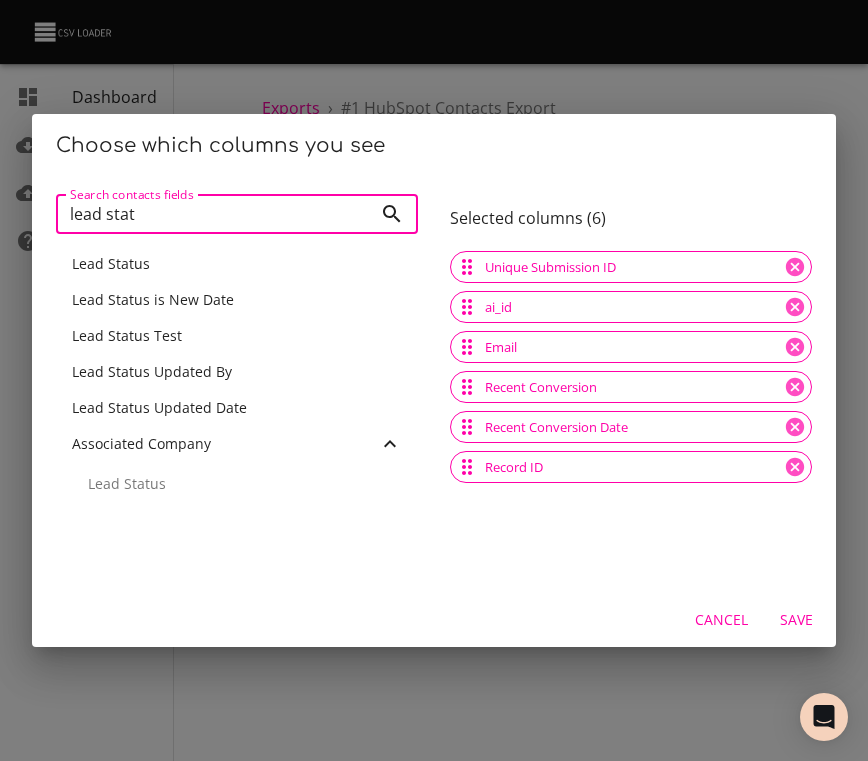click on "Lead Status" at bounding box center [111, 263] 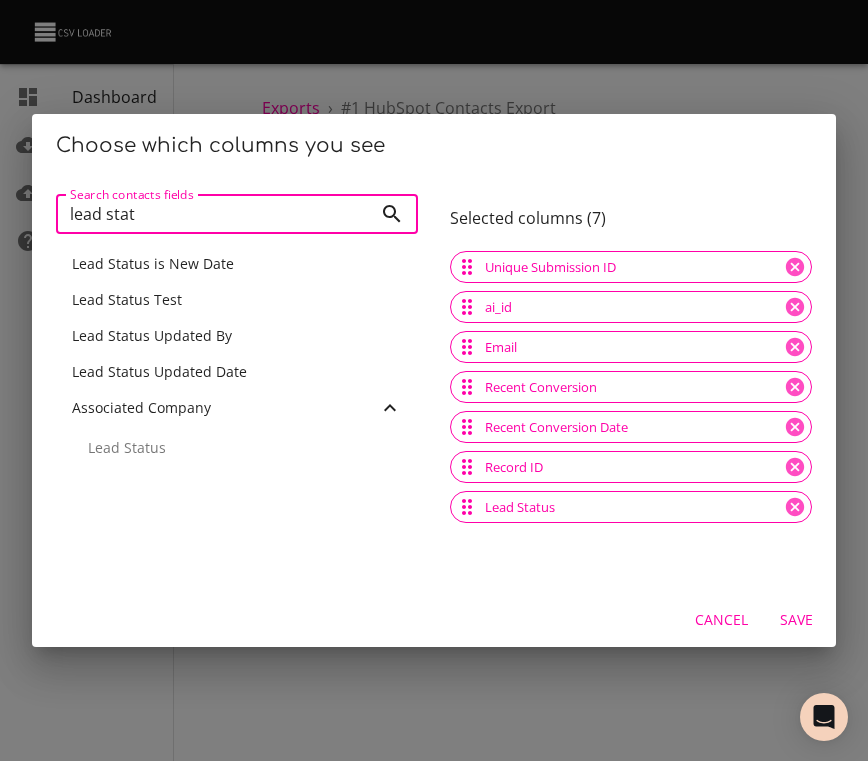 click on "lead stat" at bounding box center [214, 214] 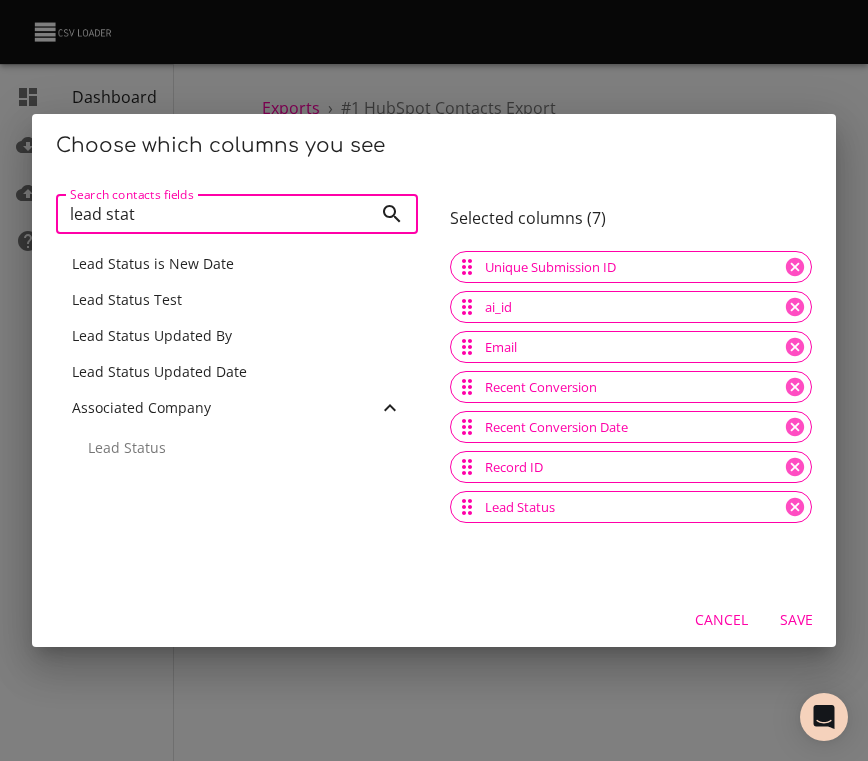 click on "lead stat" at bounding box center [214, 214] 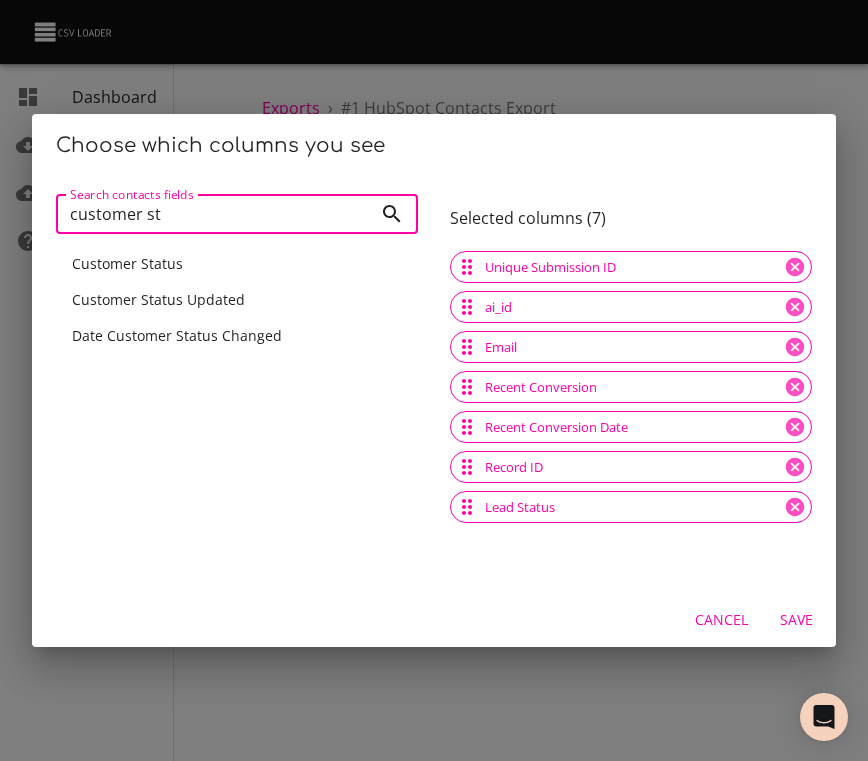 click on "Customer Status" at bounding box center (127, 263) 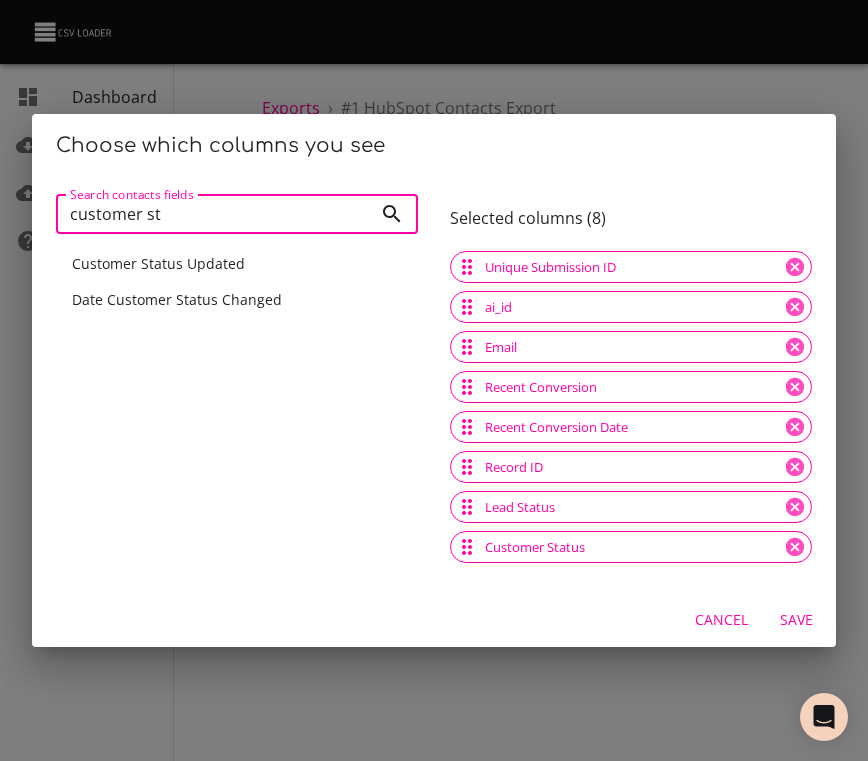 click on "customer st" at bounding box center (214, 214) 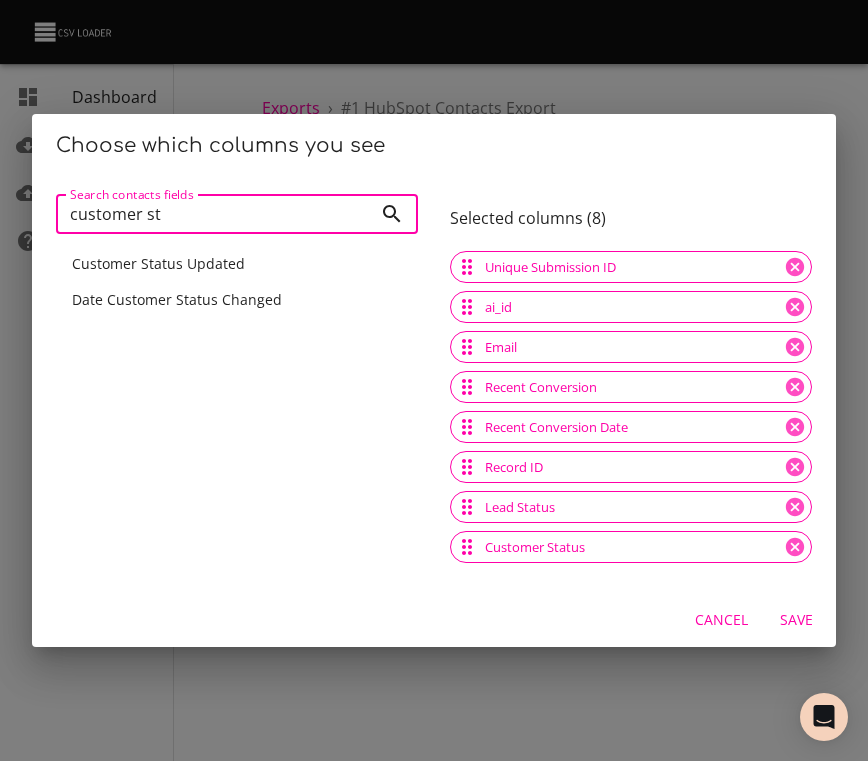 click on "customer st" at bounding box center [214, 214] 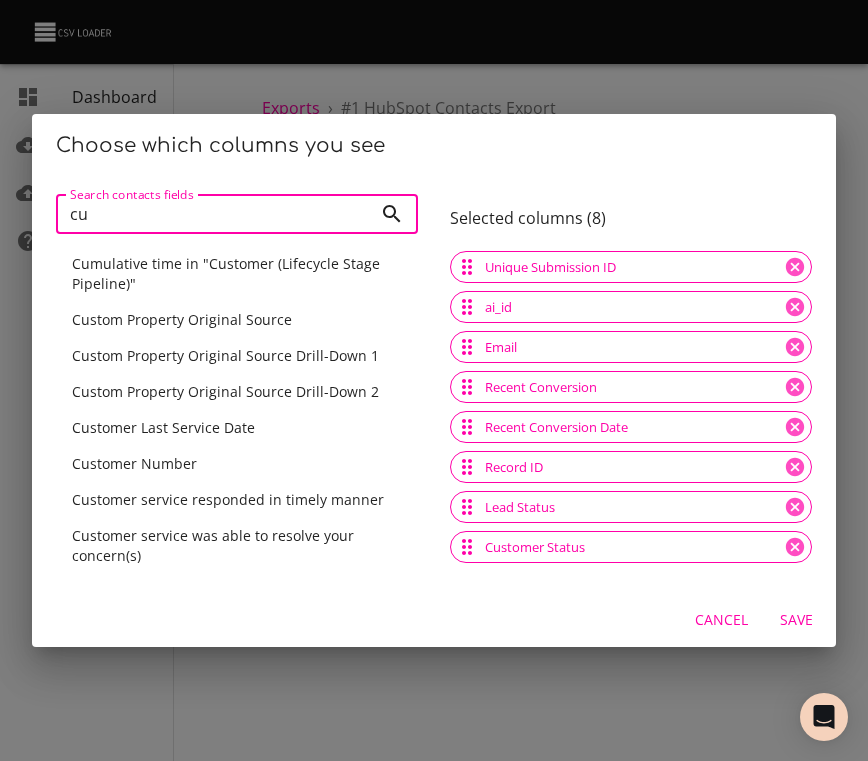 type on "c" 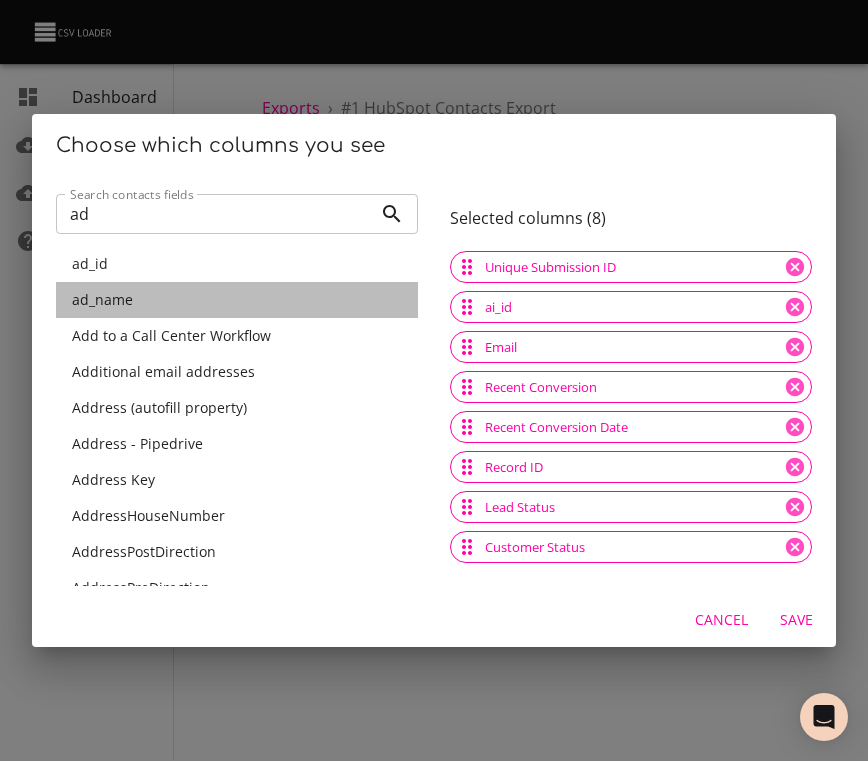 click on "ad_name" at bounding box center [102, 299] 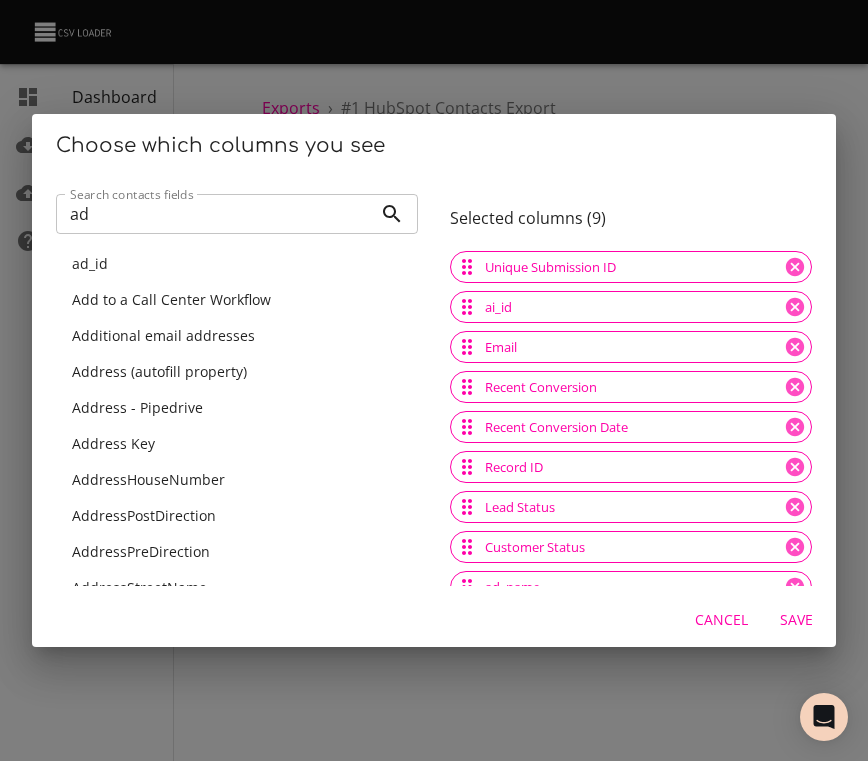 click on "ad" at bounding box center (214, 214) 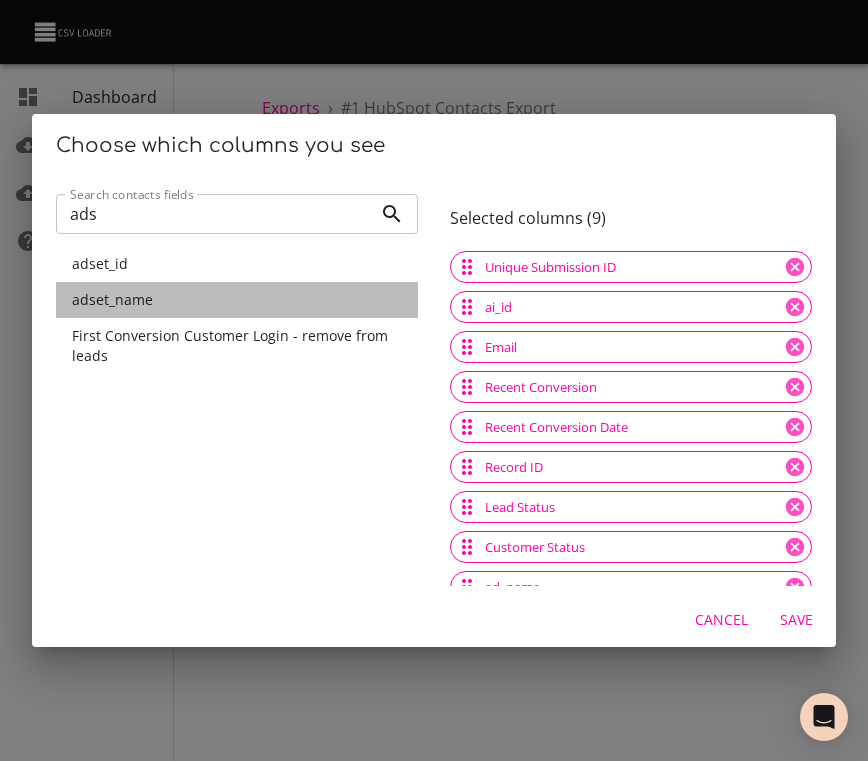 click on "adset_name" at bounding box center (112, 299) 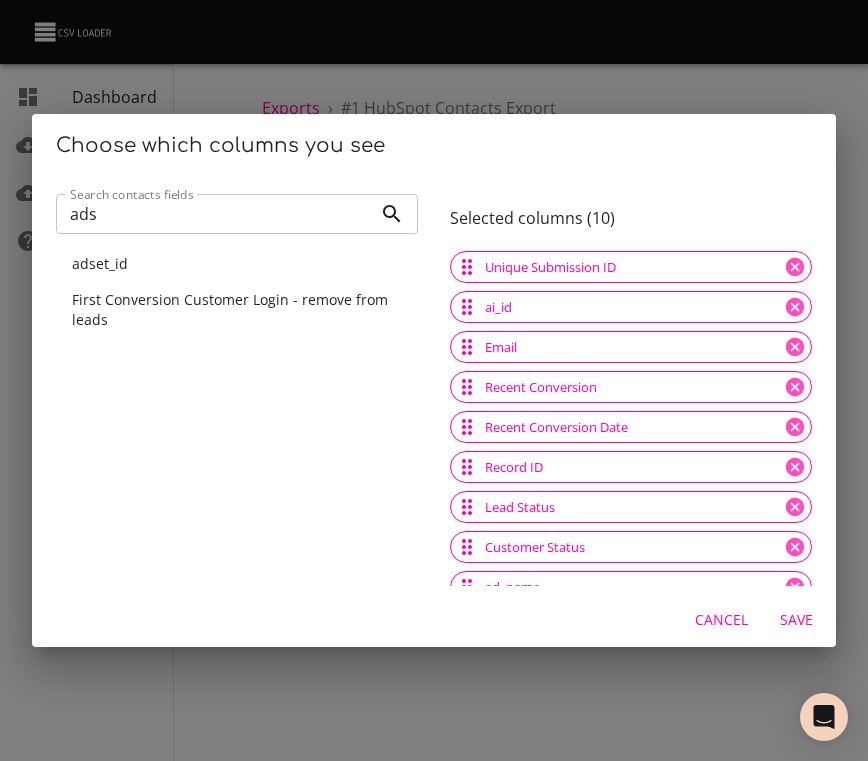 click on "ads" at bounding box center (214, 214) 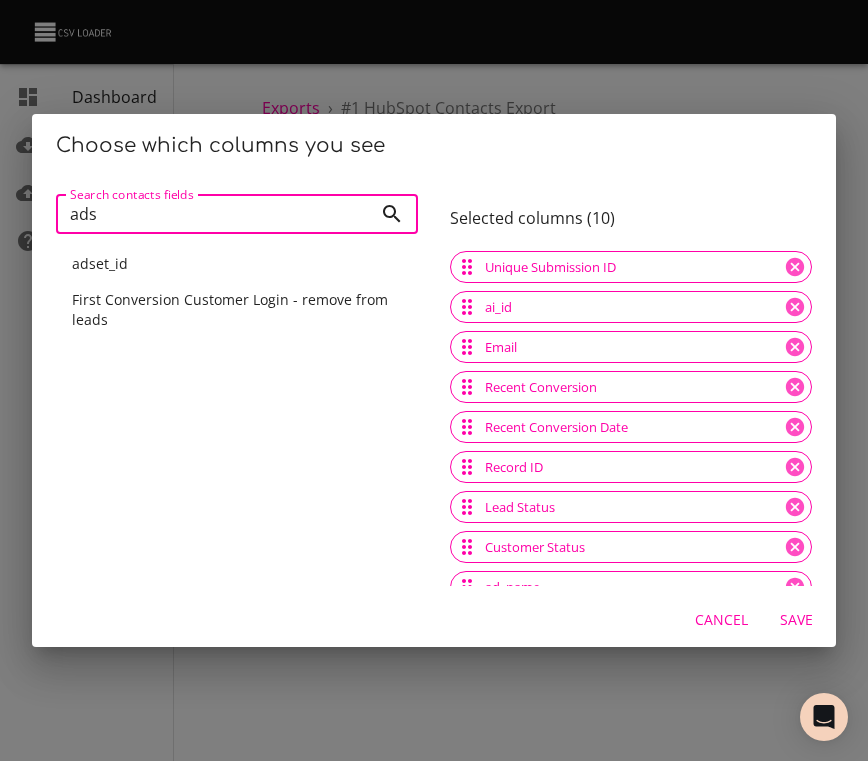click on "ads" at bounding box center [214, 214] 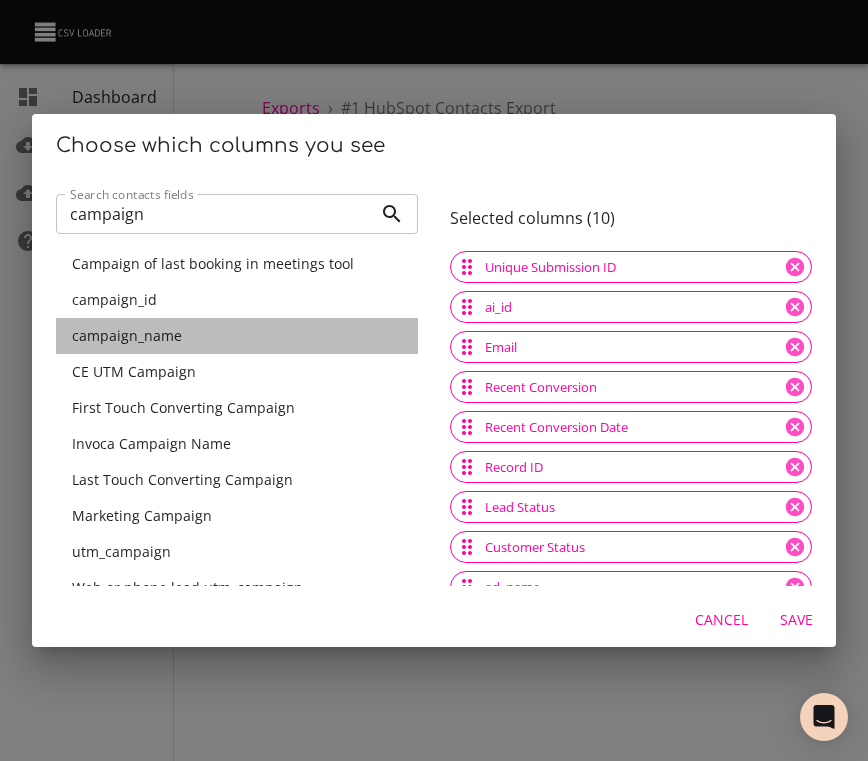click on "campaign_name" at bounding box center (127, 335) 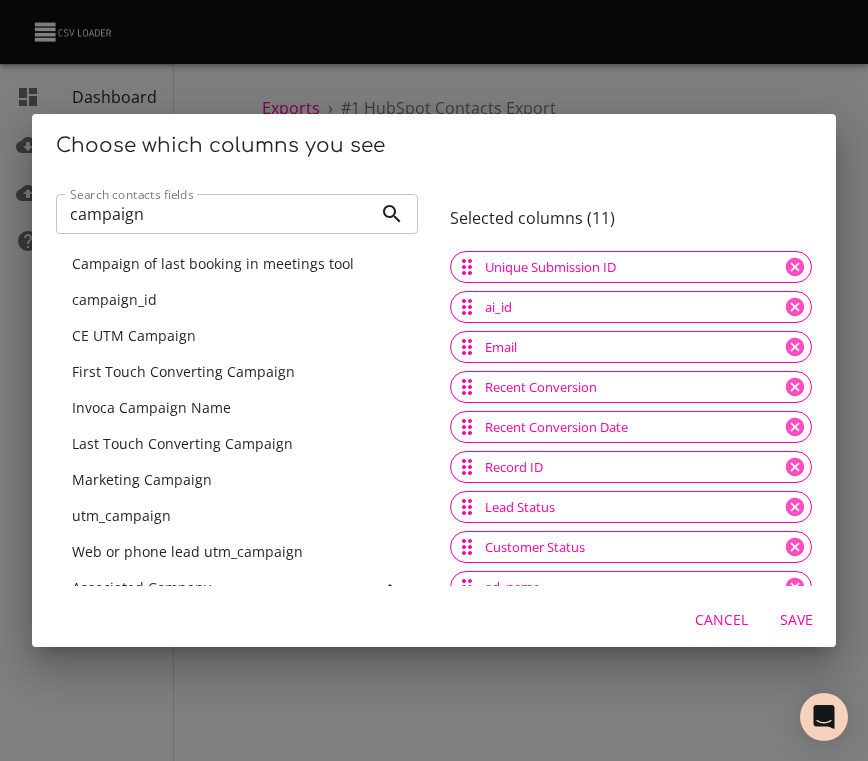 click on "campaign" at bounding box center [214, 214] 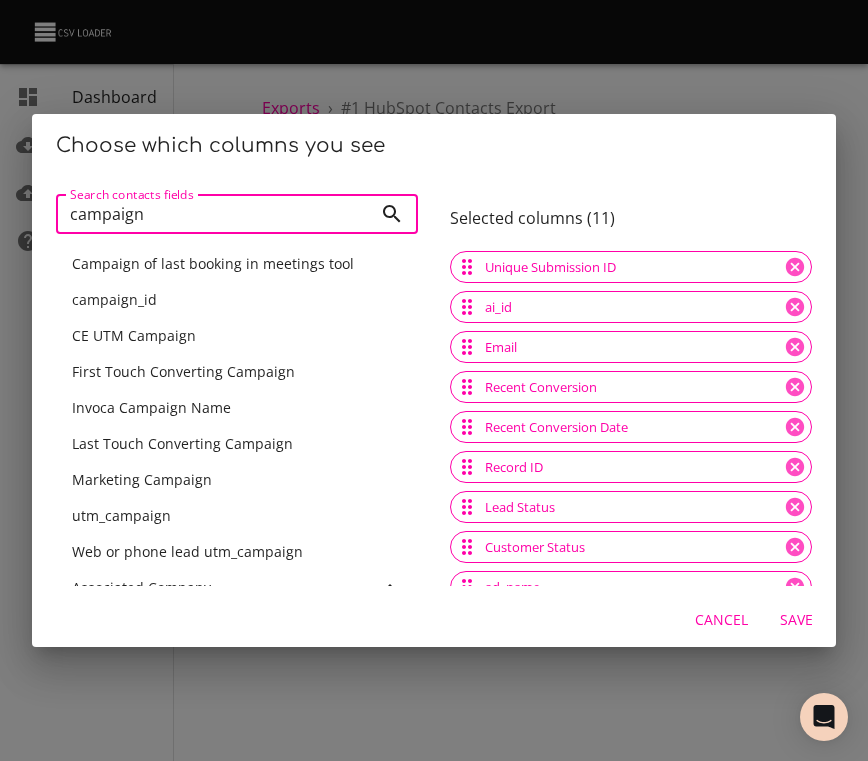 click on "campaign" at bounding box center [214, 214] 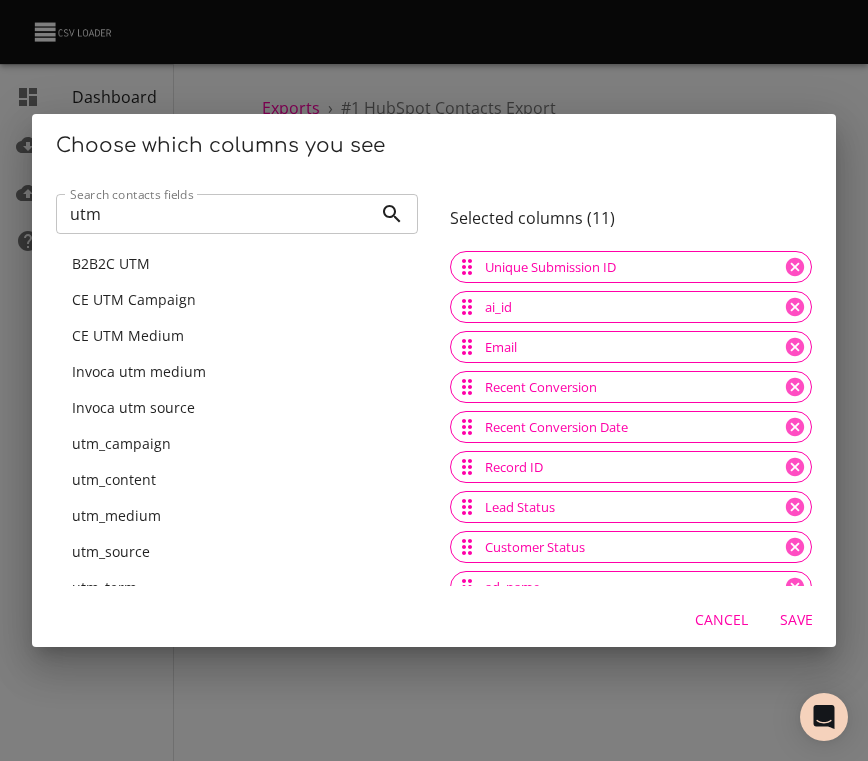 drag, startPoint x: 194, startPoint y: 462, endPoint x: 214, endPoint y: 442, distance: 28.284271 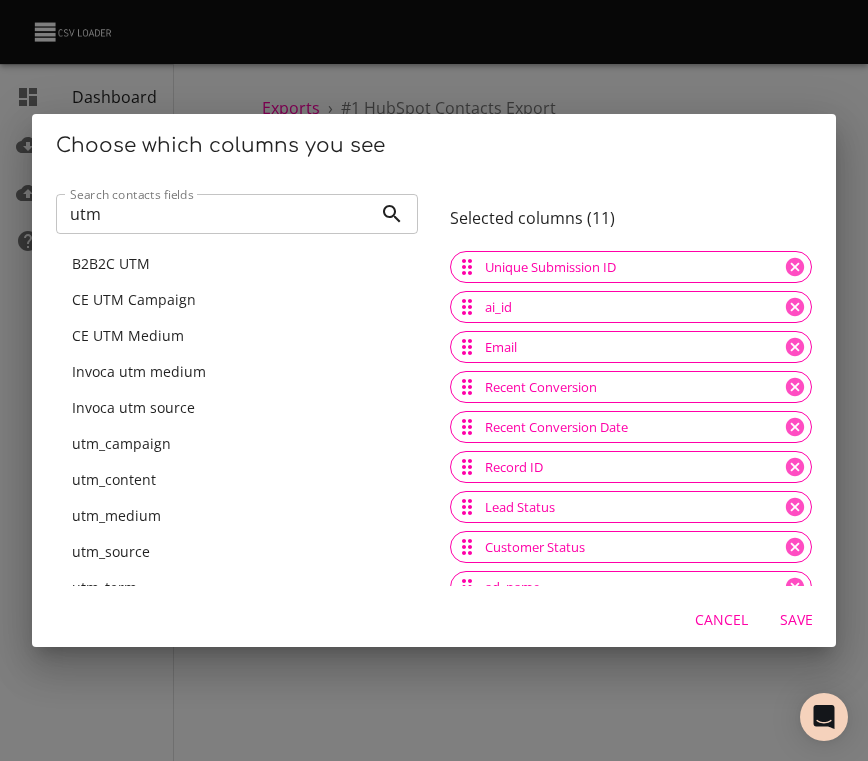 click on "B2B2C UTM CE UTM Campaign CE UTM Medium Invoca utm medium Invoca utm source utm_campaign utm_content utm_medium utm_source utm_term Web or phone lead utm_campaign Web or phone lead utm_medium Web or phone lead utm_source" at bounding box center (237, 480) 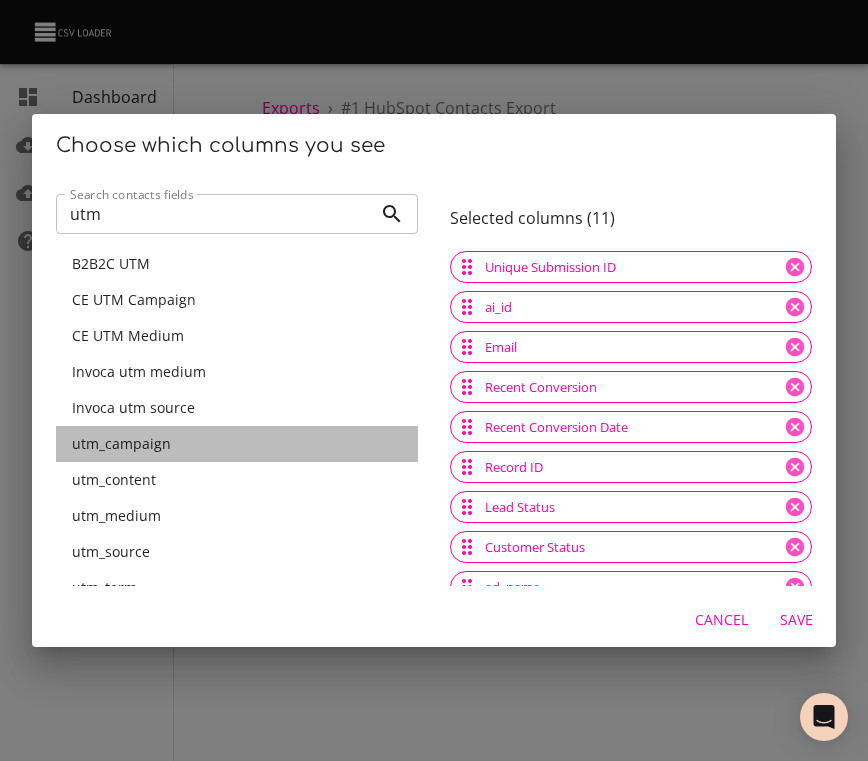 click on "utm_campaign" at bounding box center [237, 444] 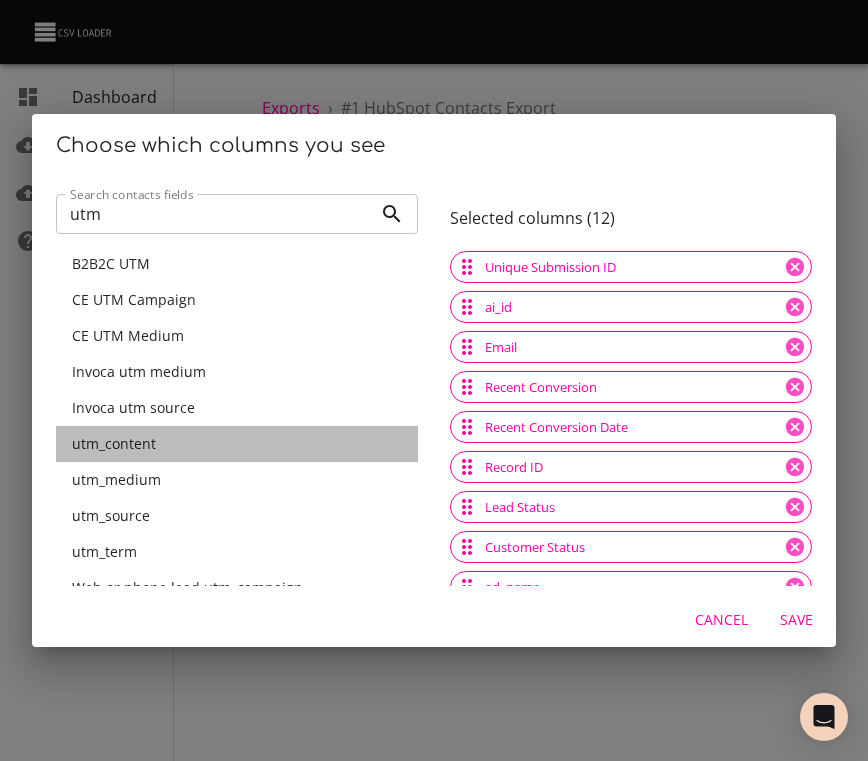click on "utm_content" at bounding box center [237, 444] 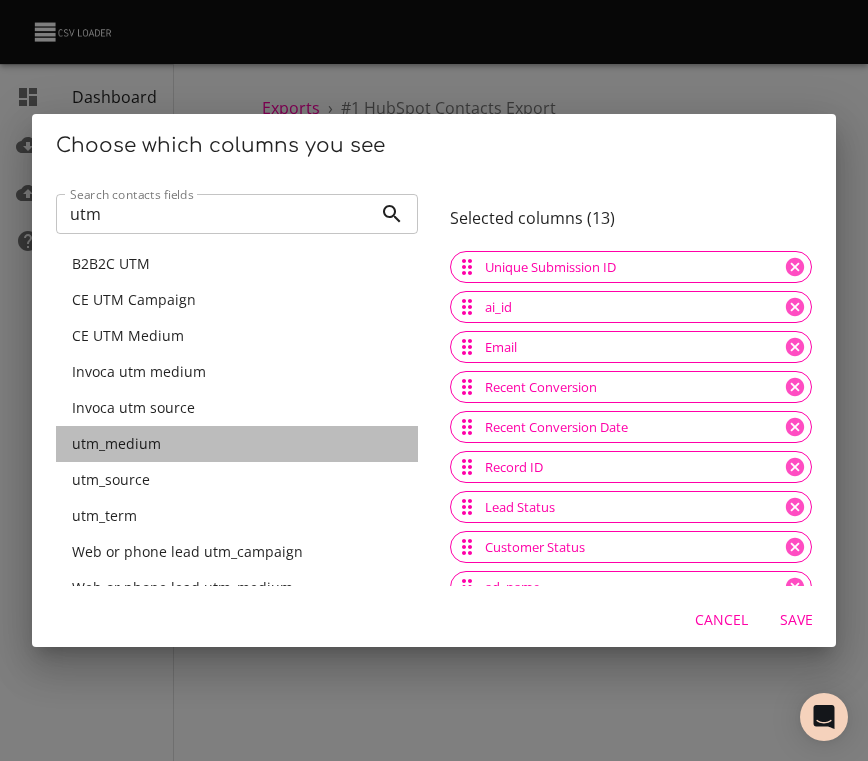 click on "utm_medium" at bounding box center [237, 444] 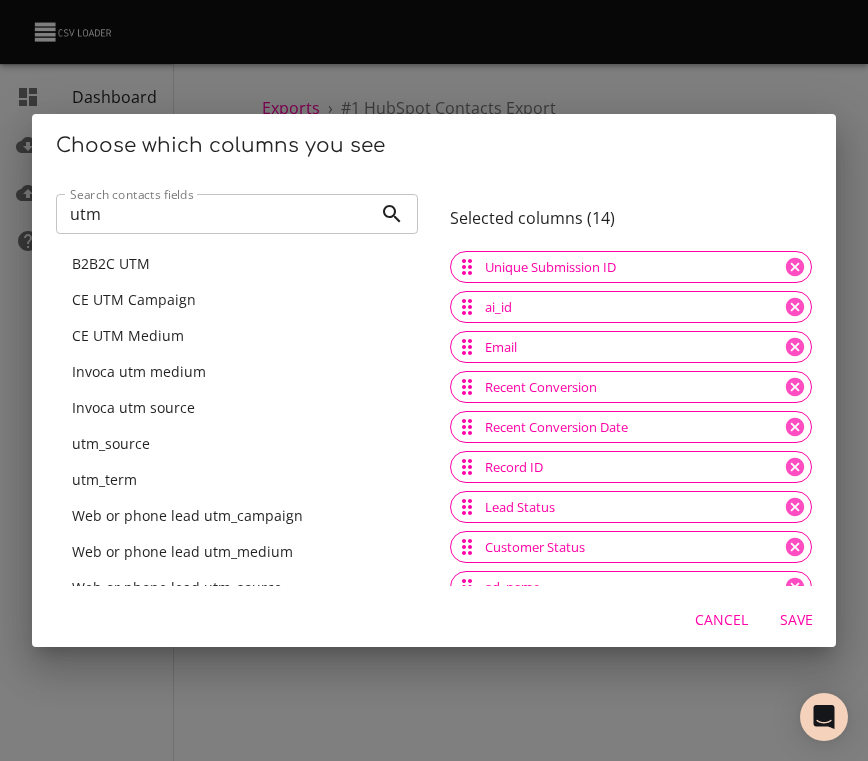 click on "utm_source" at bounding box center [237, 444] 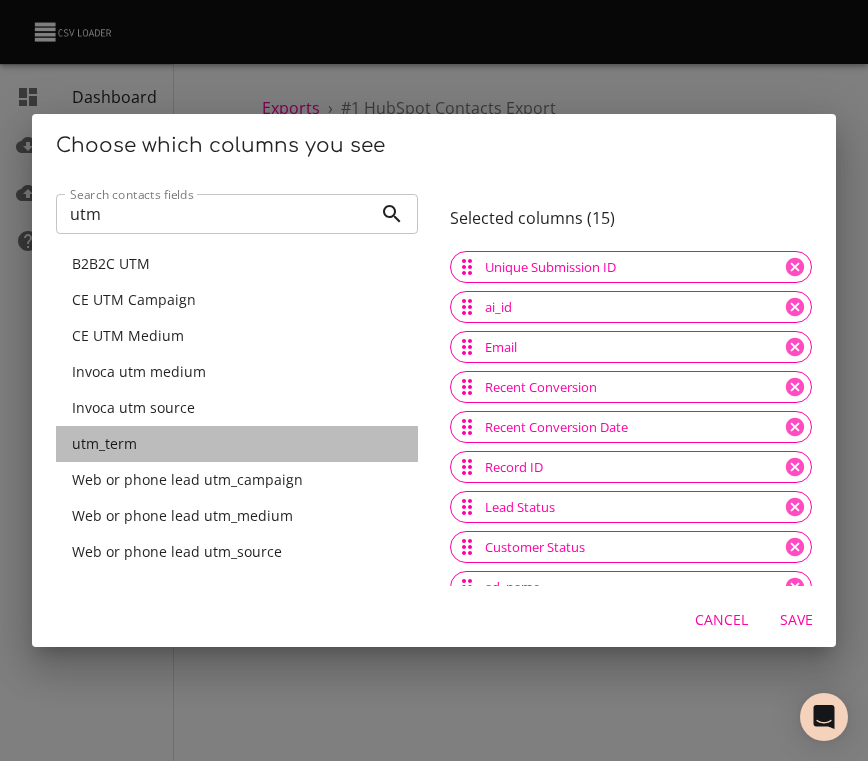 click on "utm_term" at bounding box center (237, 444) 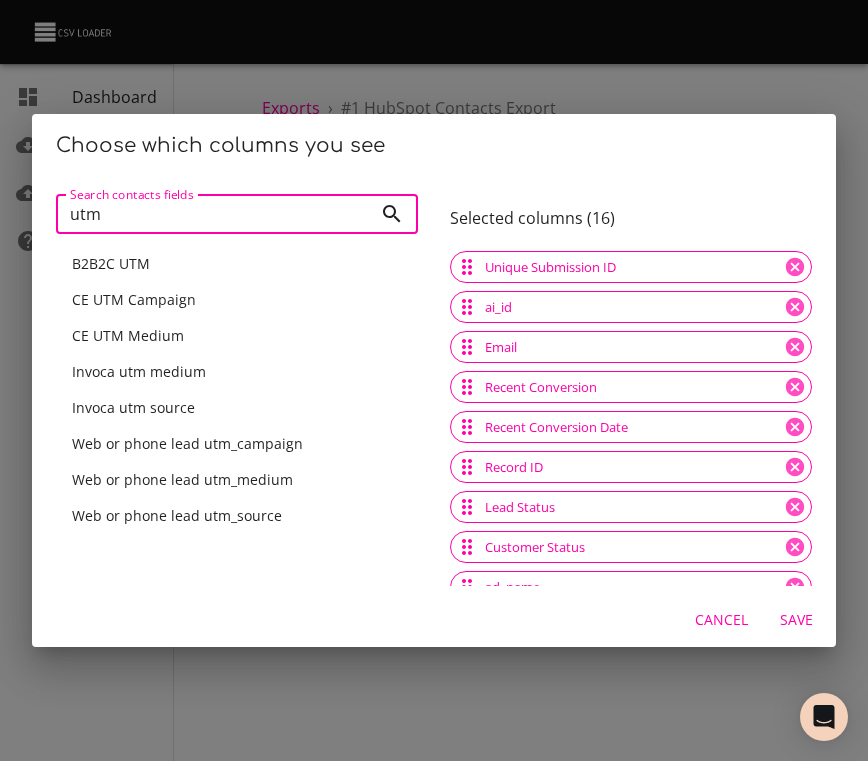 click on "utm" at bounding box center (214, 214) 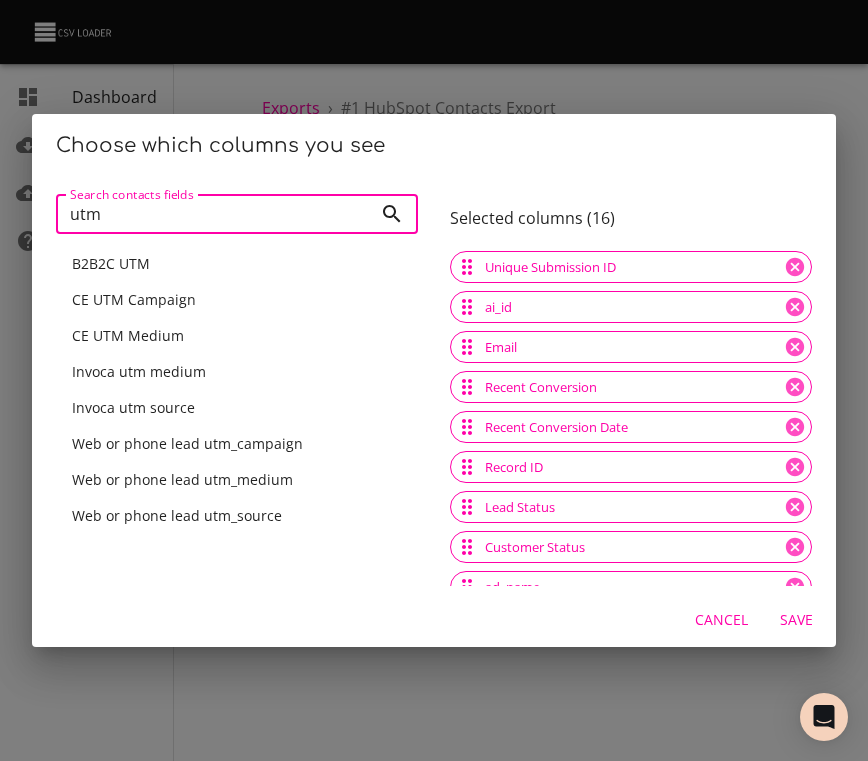 click on "utm" at bounding box center [214, 214] 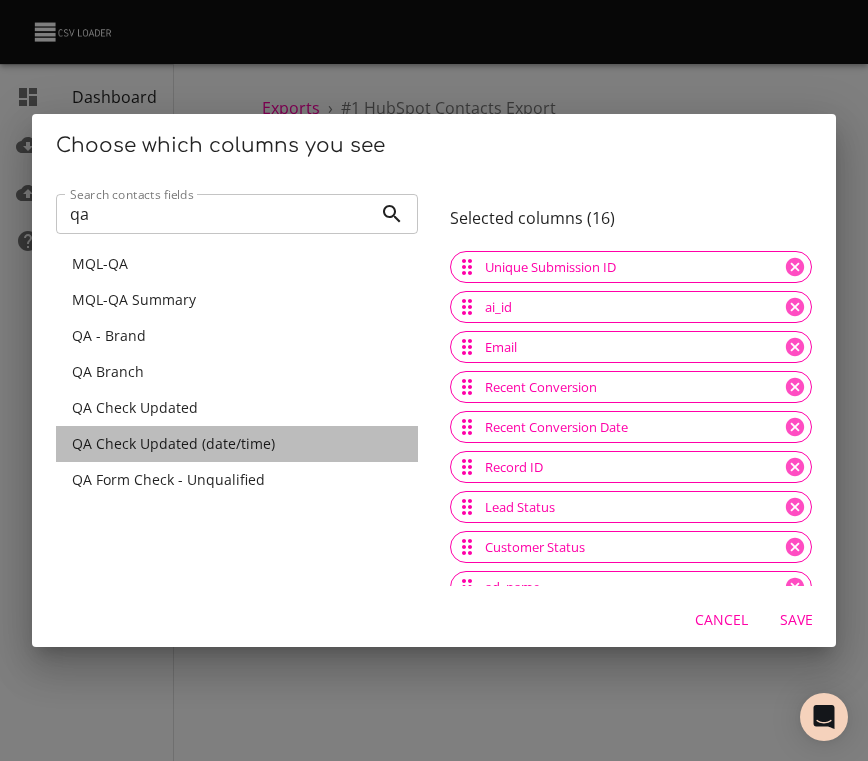 click on "QA Check Updated (date/time)" at bounding box center [173, 443] 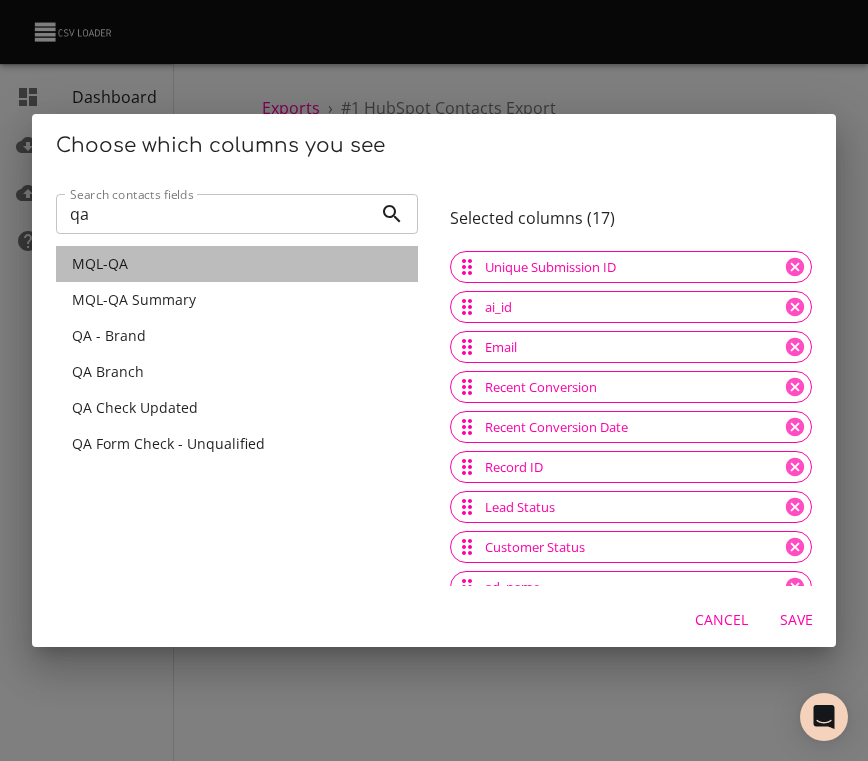 click on "MQL-QA" at bounding box center [237, 264] 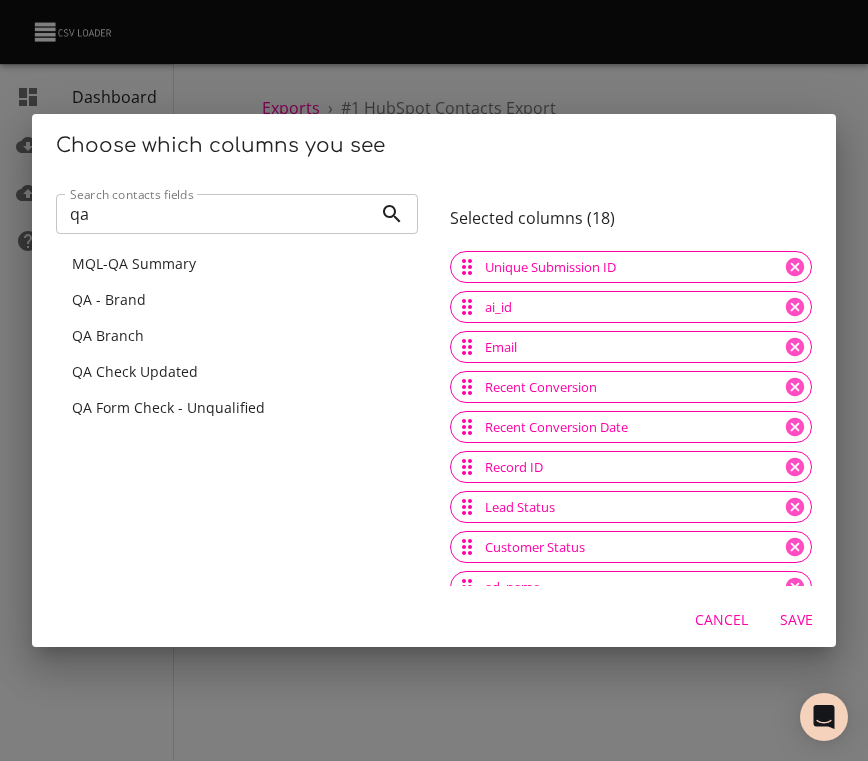 click on "qa" at bounding box center [214, 214] 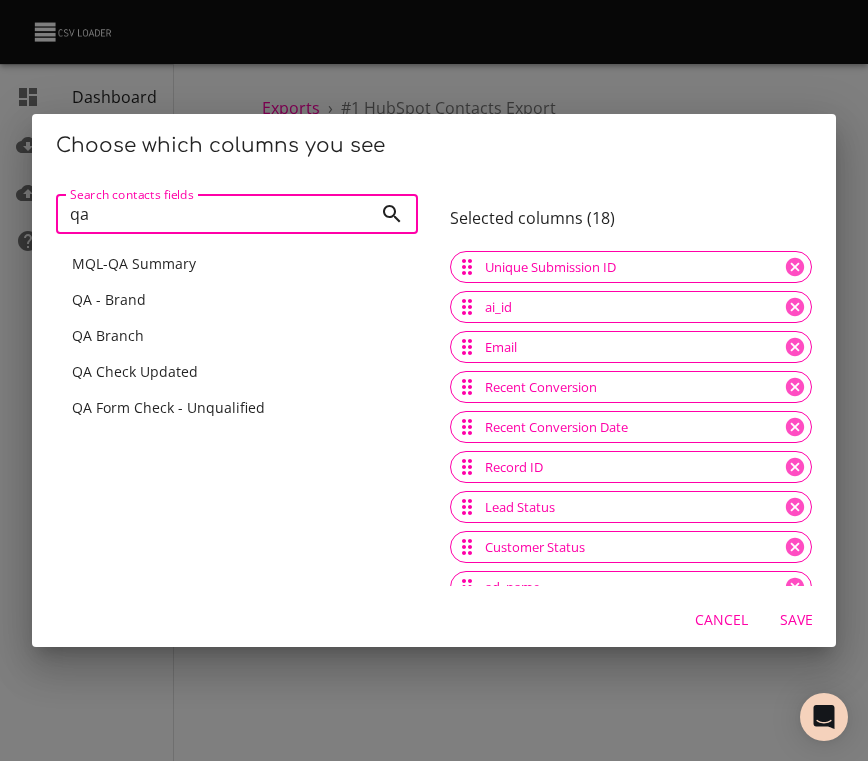 click on "qa" at bounding box center (214, 214) 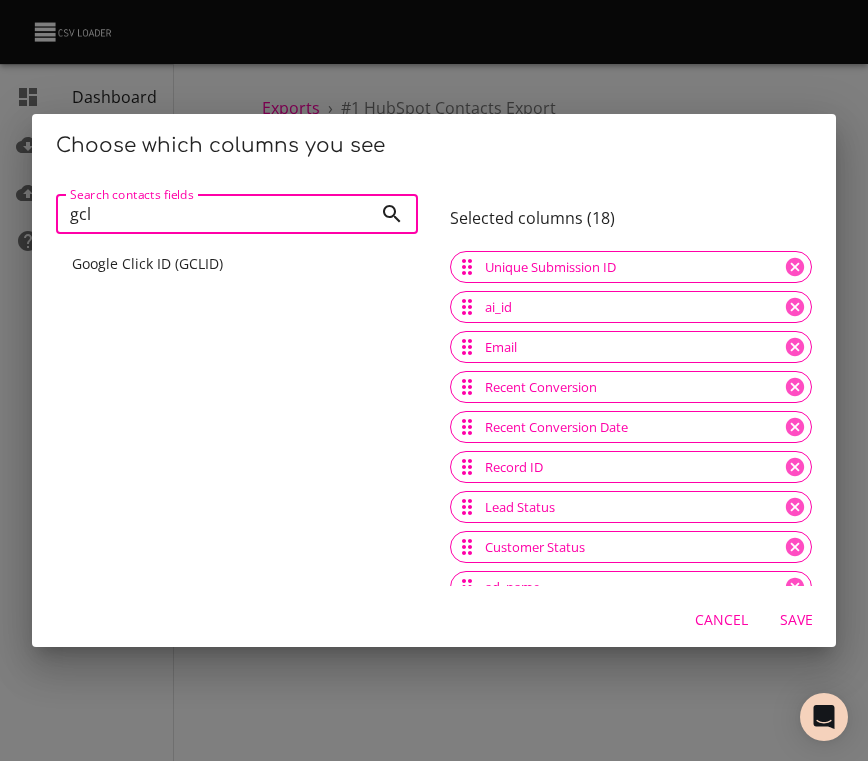 click on "Google Click ID (GCLID)" at bounding box center [147, 263] 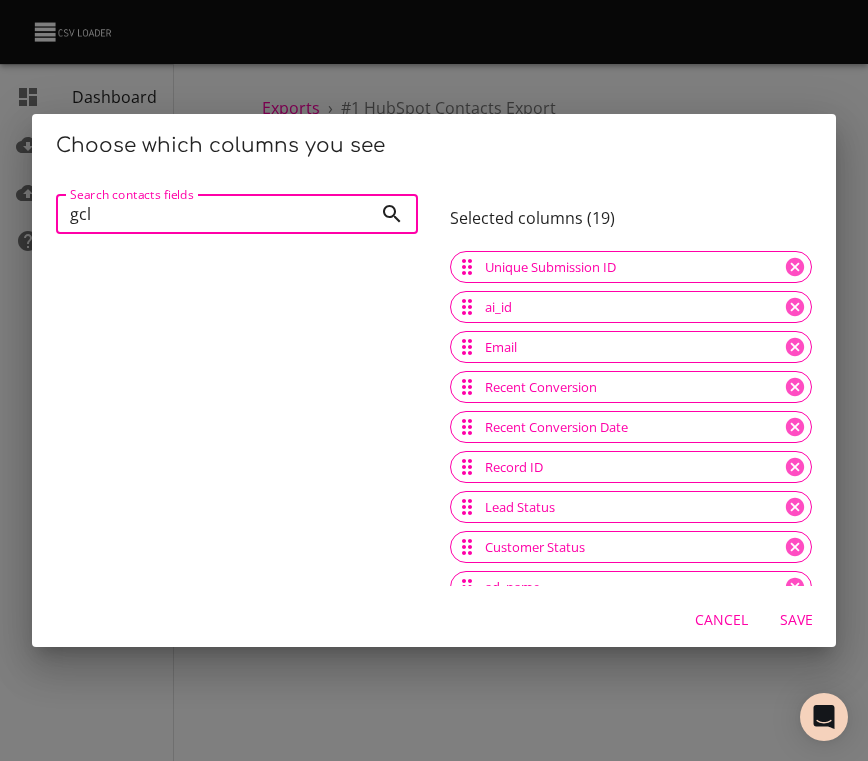 click on "gcl" at bounding box center (214, 214) 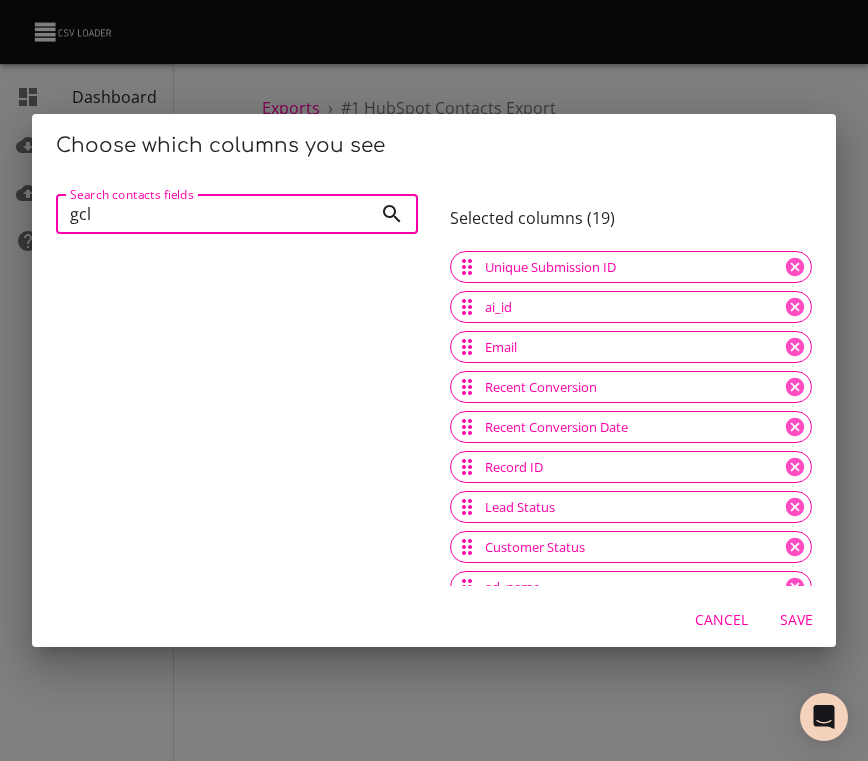 click on "gcl" at bounding box center [214, 214] 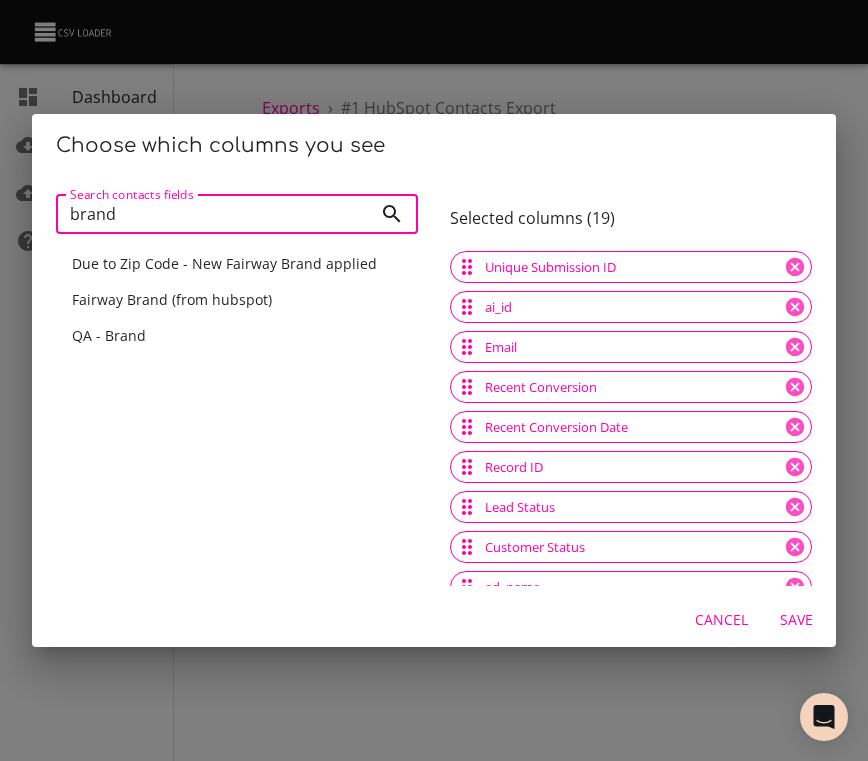 type on "brand" 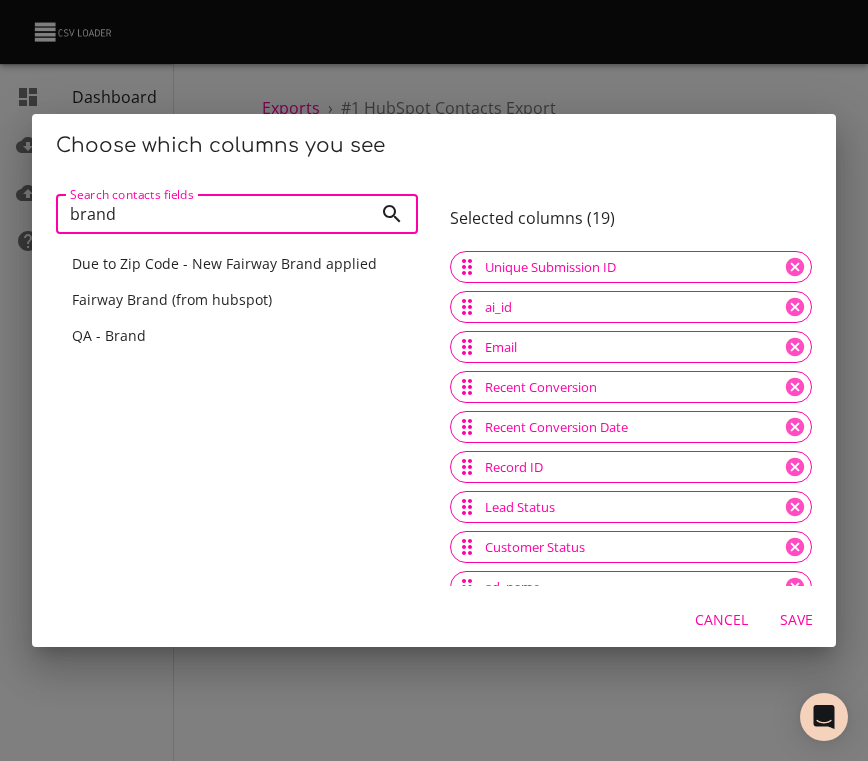 click on "Fairway Brand (from hubspot)" at bounding box center (237, 300) 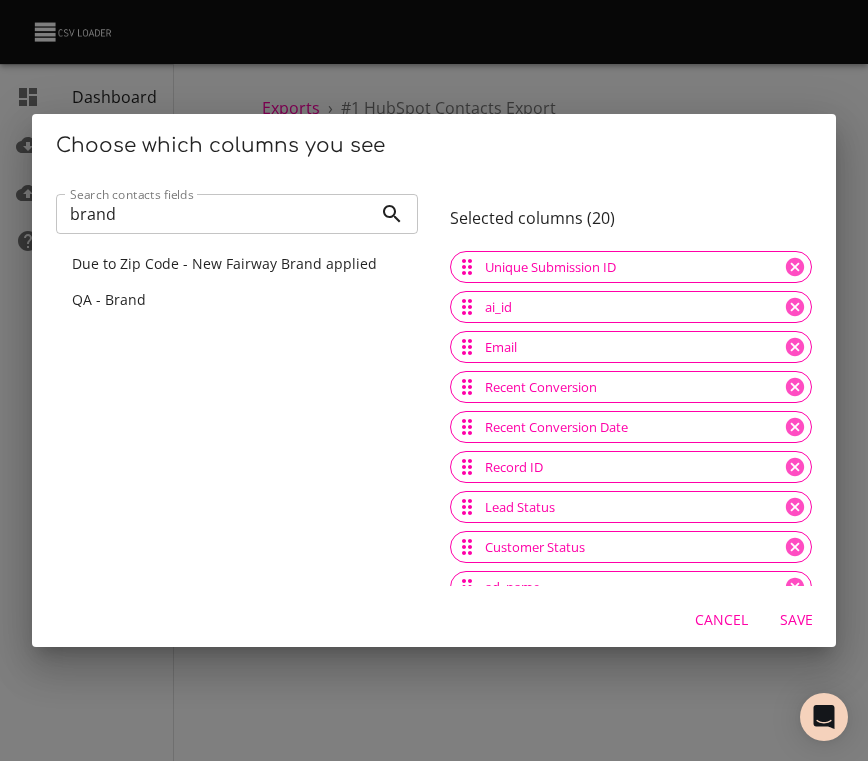 click on "brand" at bounding box center (214, 214) 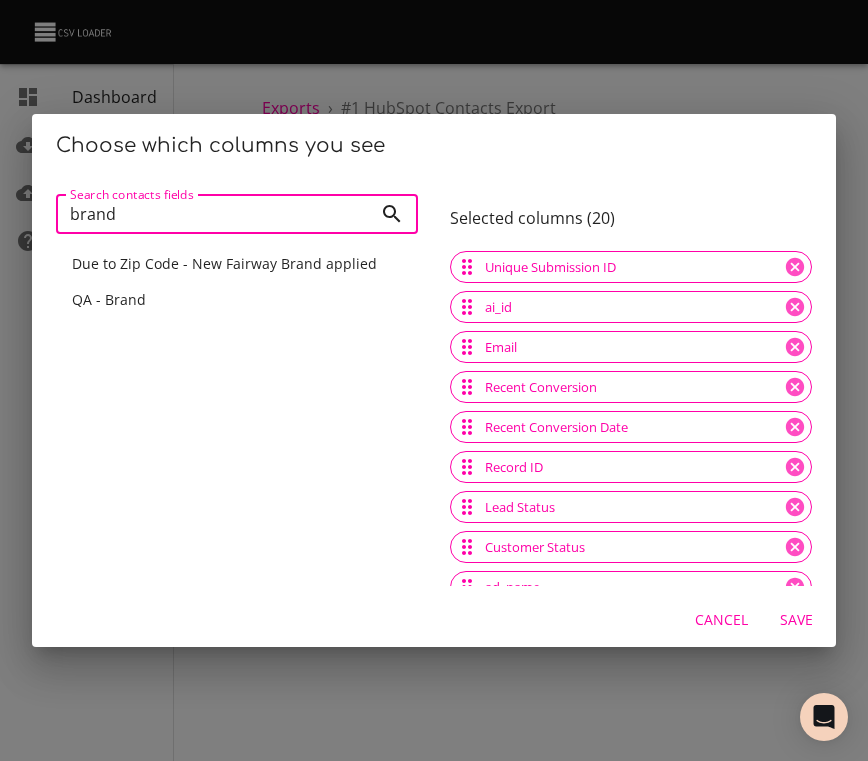 click on "brand" at bounding box center (214, 214) 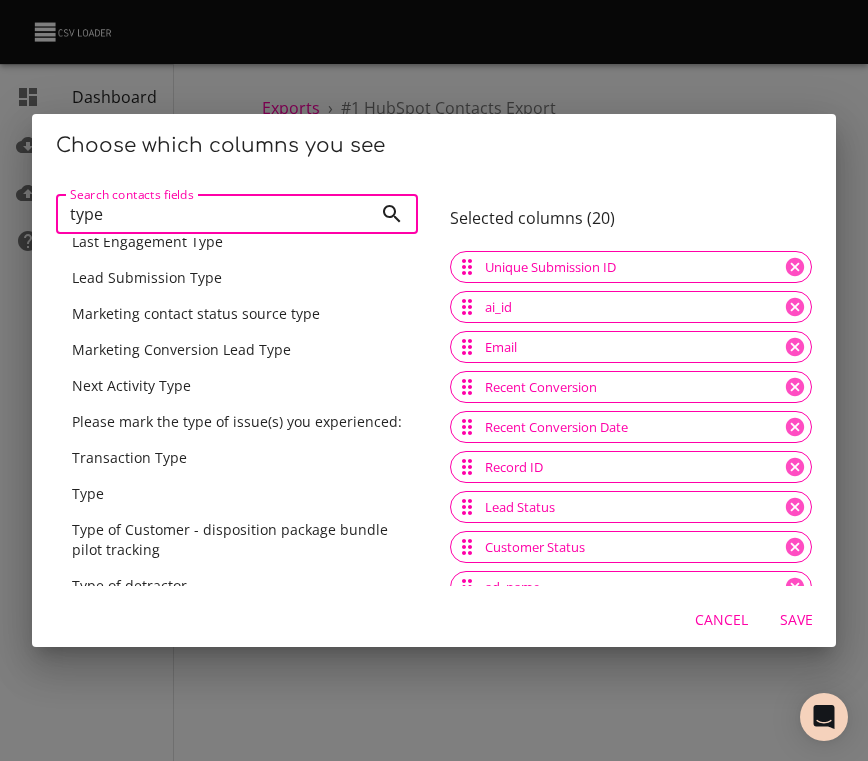 scroll, scrollTop: 163, scrollLeft: 0, axis: vertical 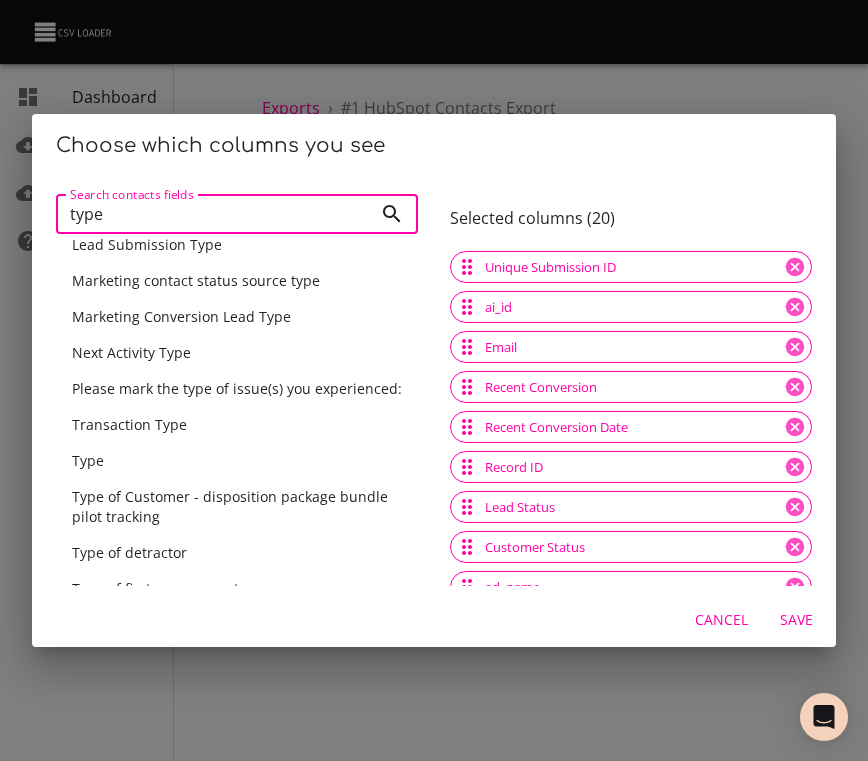 click on "Type" at bounding box center (237, 461) 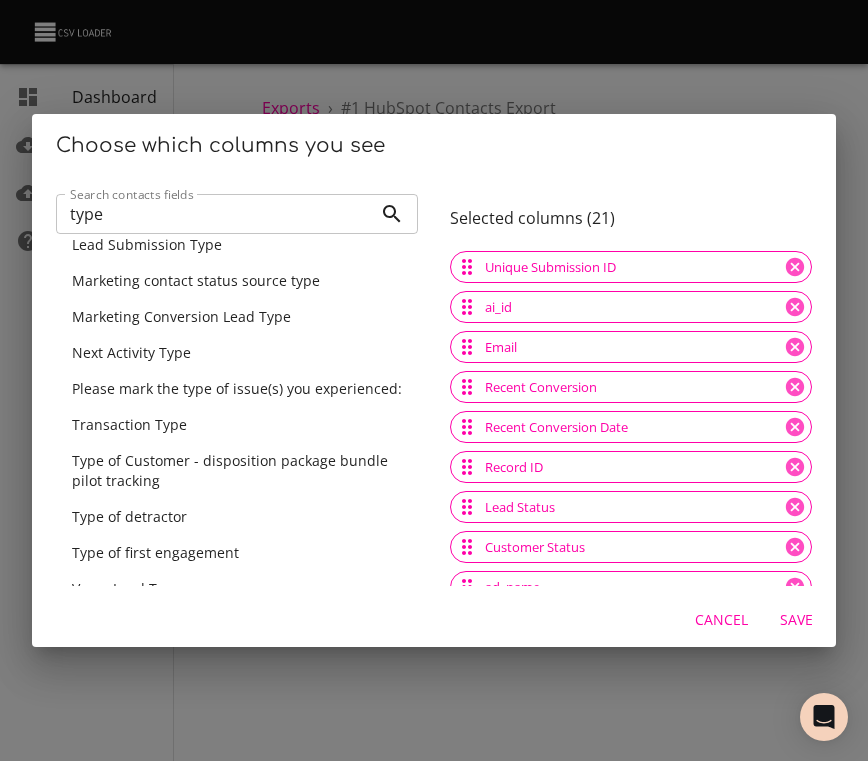 click on "type" at bounding box center (214, 214) 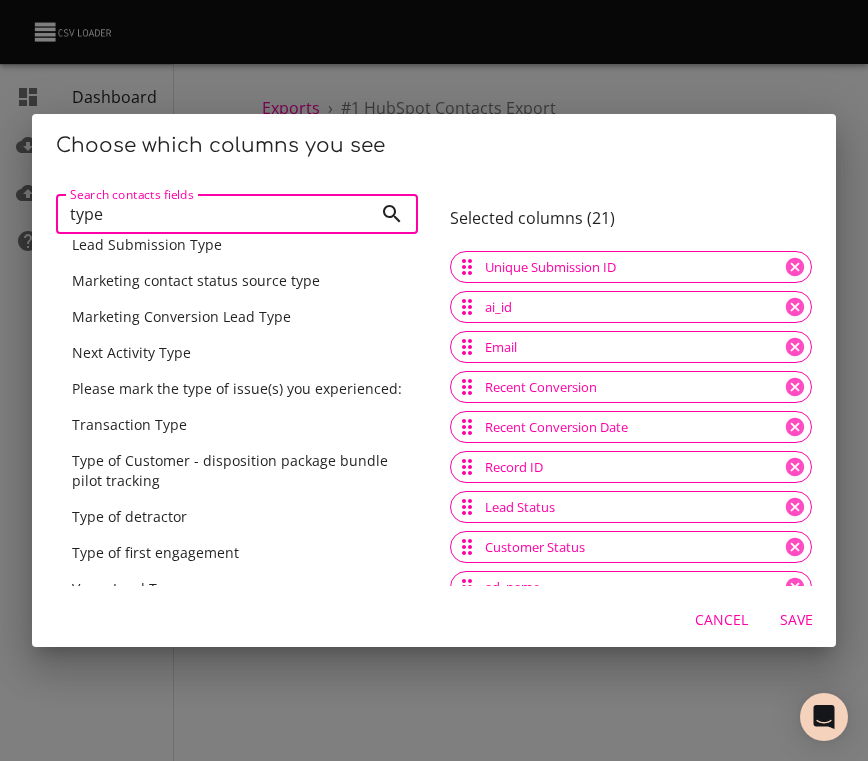click on "type" at bounding box center [214, 214] 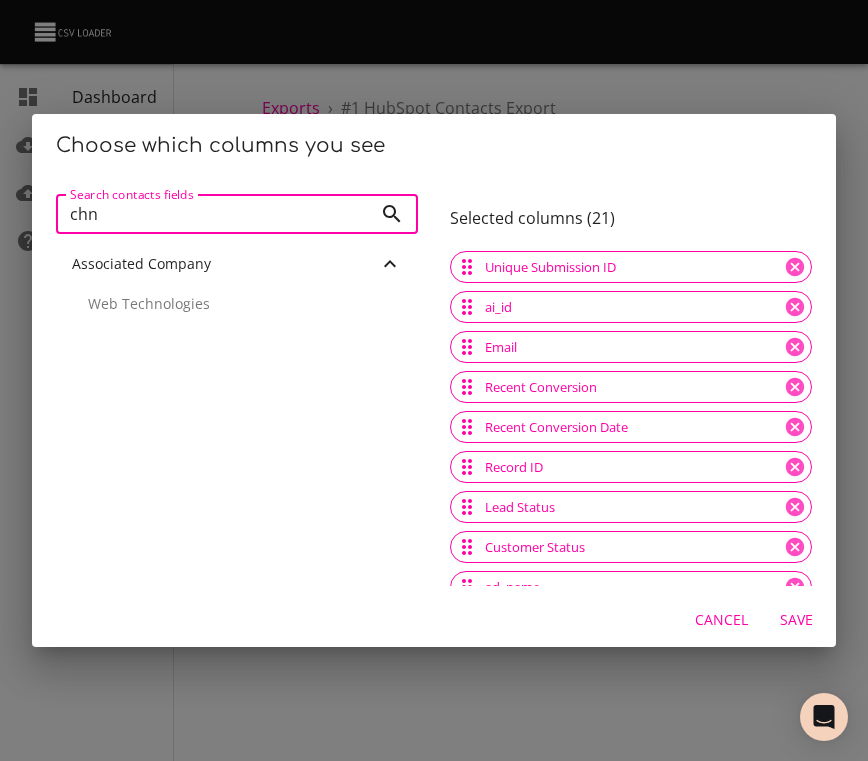 scroll, scrollTop: 0, scrollLeft: 0, axis: both 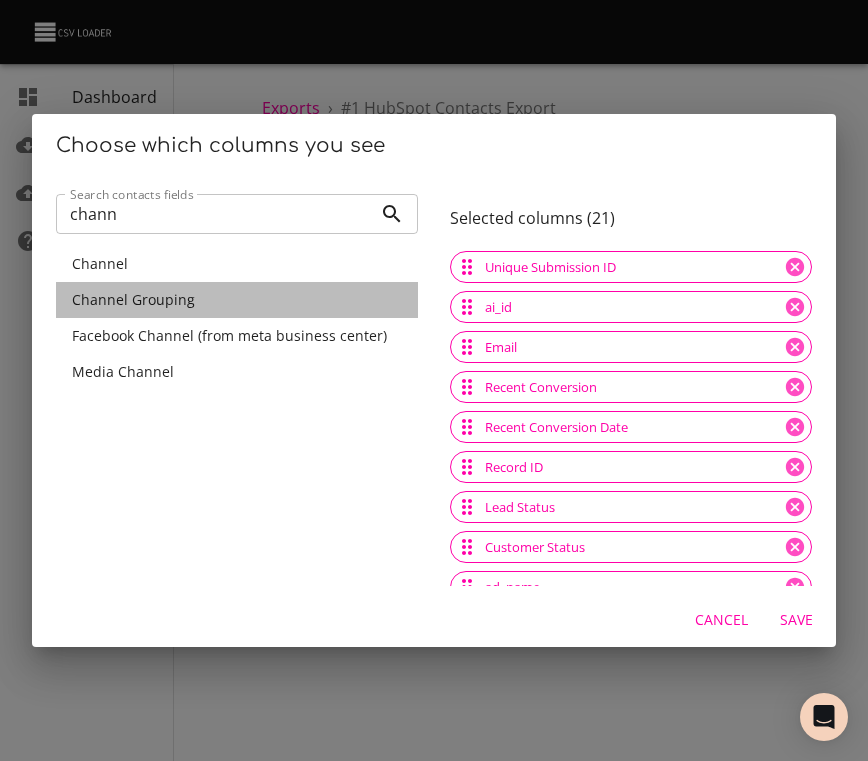 click on "Channel Grouping" at bounding box center (133, 299) 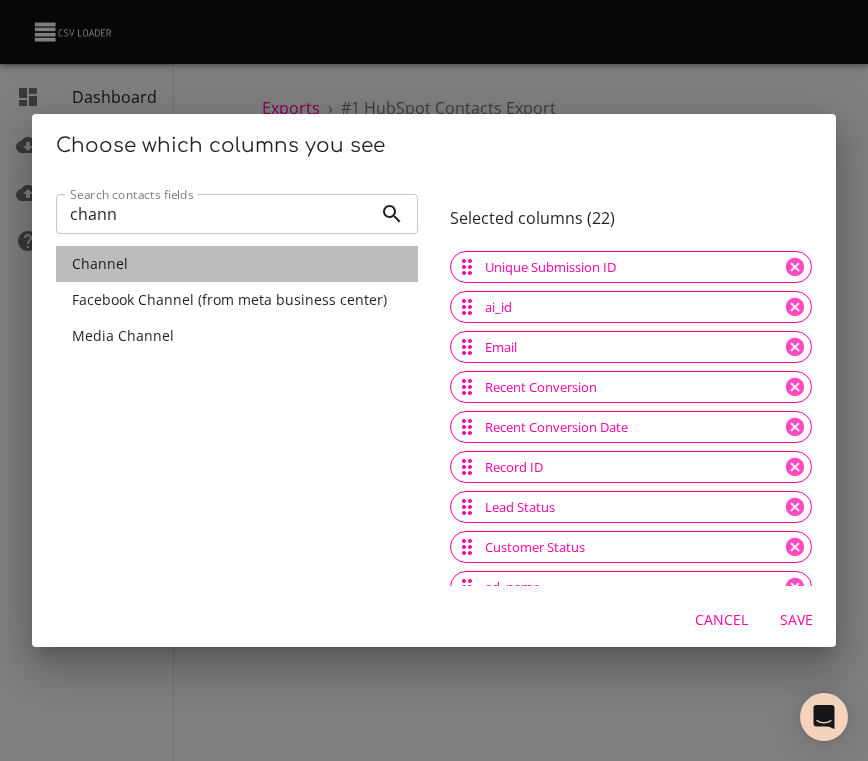 click on "Channel" at bounding box center [237, 264] 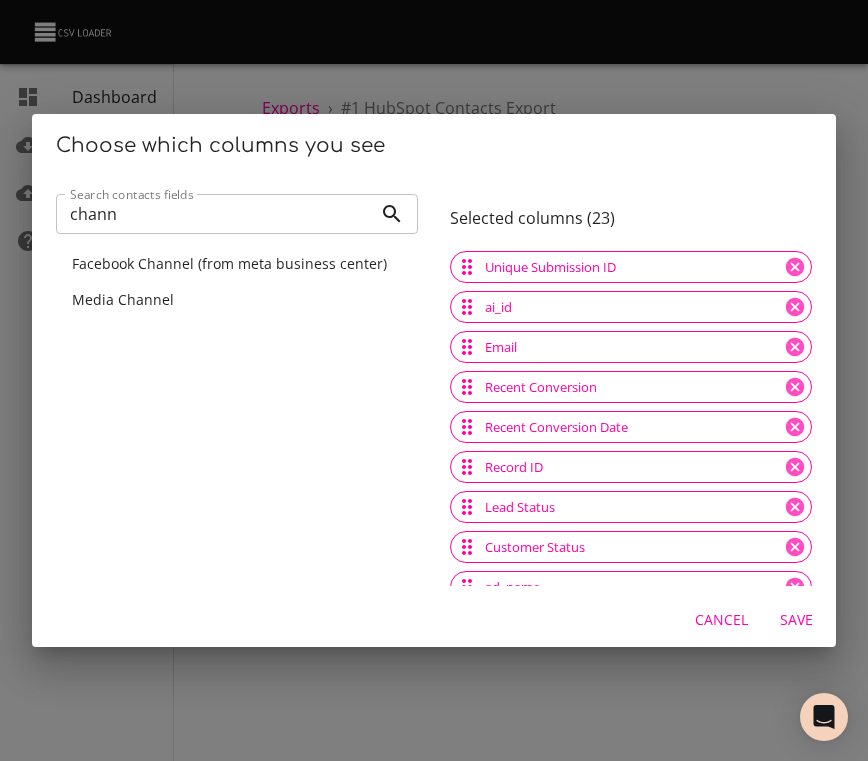 click on "chann" at bounding box center (214, 214) 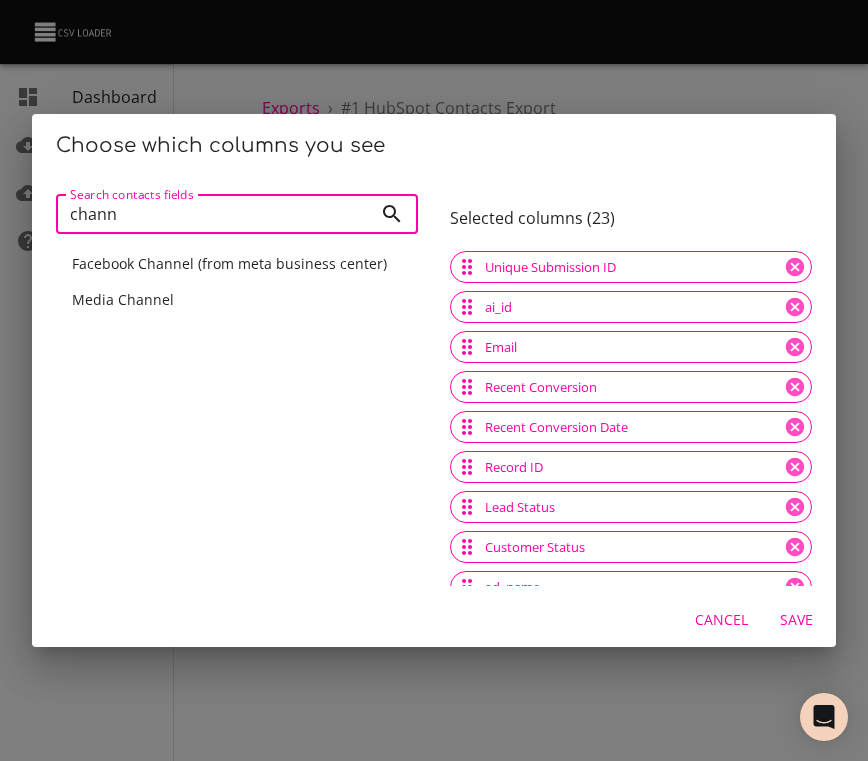 click on "chann" at bounding box center [214, 214] 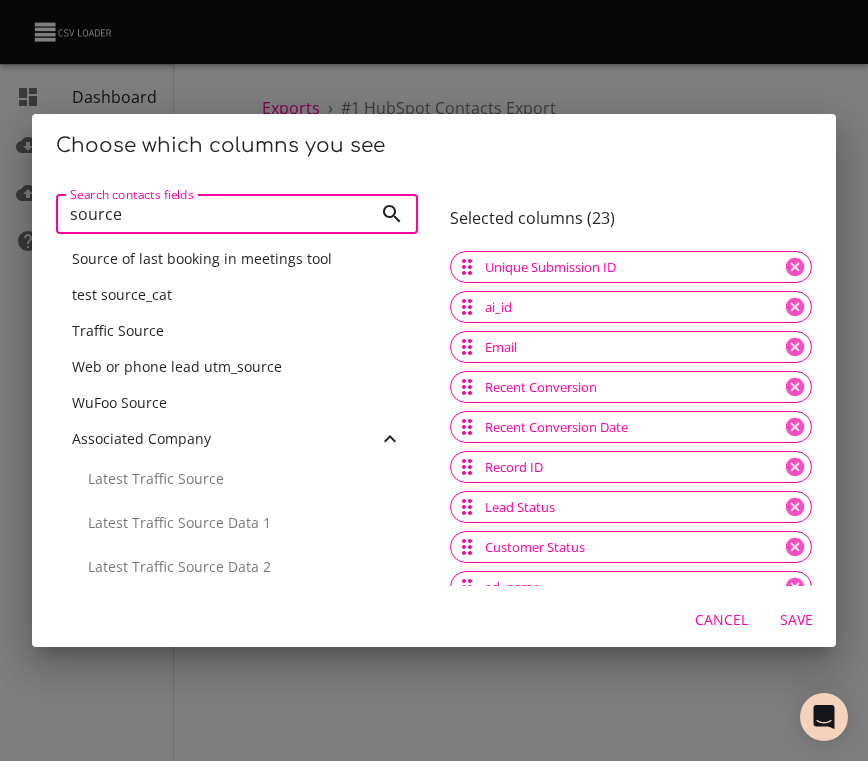 scroll, scrollTop: 1166, scrollLeft: 0, axis: vertical 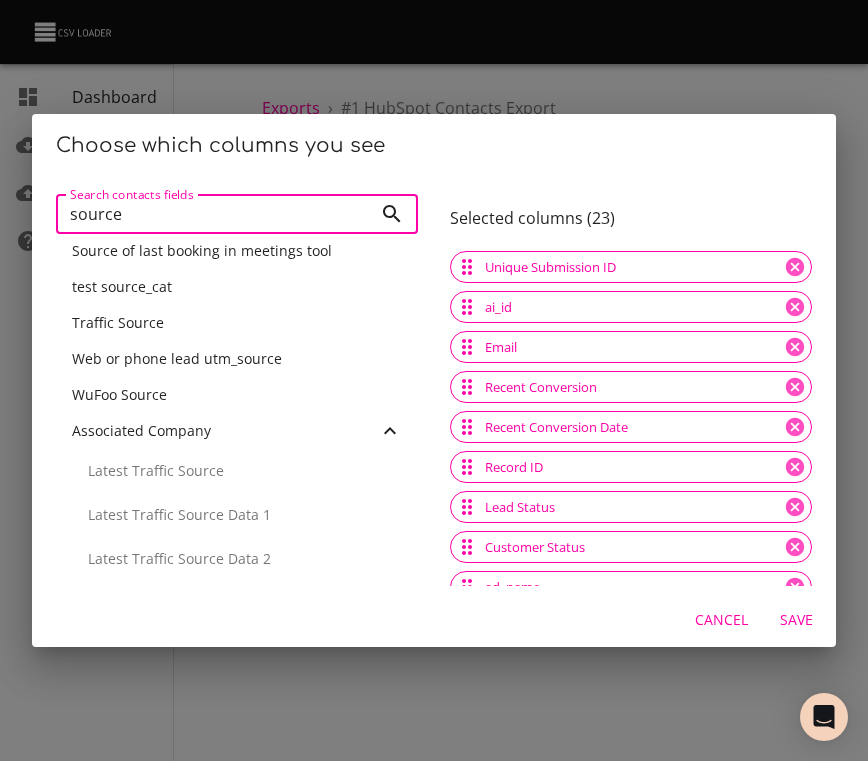 type on "source" 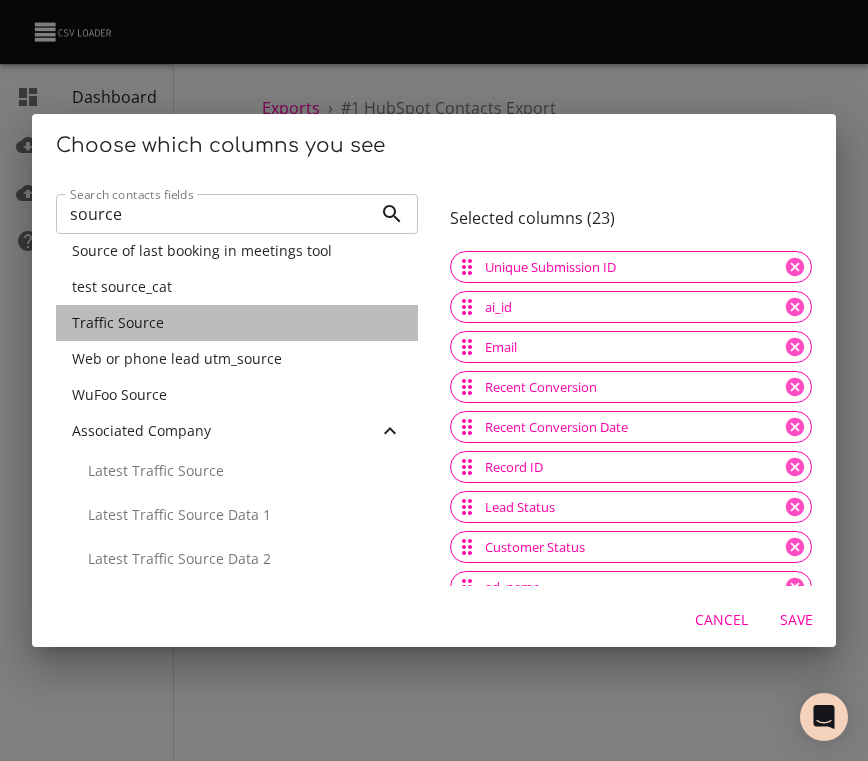 click on "Traffic Source" at bounding box center [237, 323] 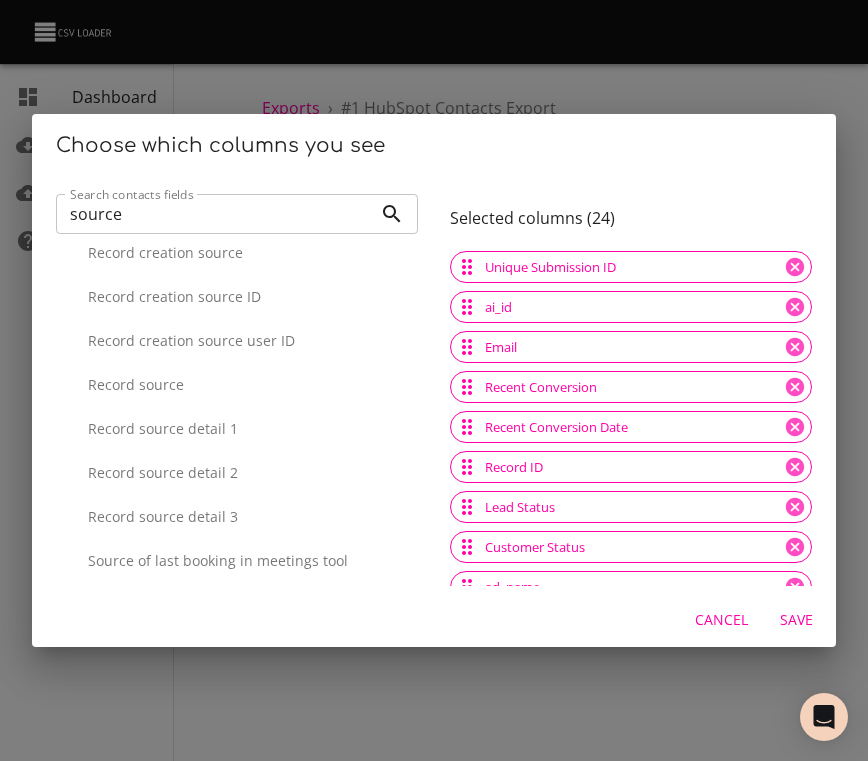 scroll, scrollTop: 1660, scrollLeft: 0, axis: vertical 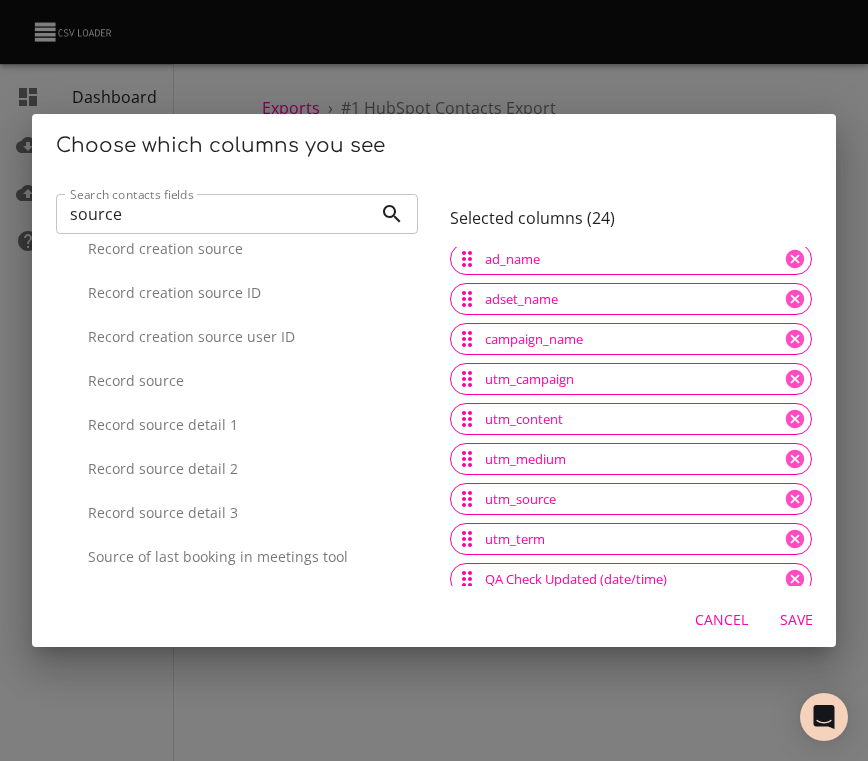 click on "Save" at bounding box center (796, 620) 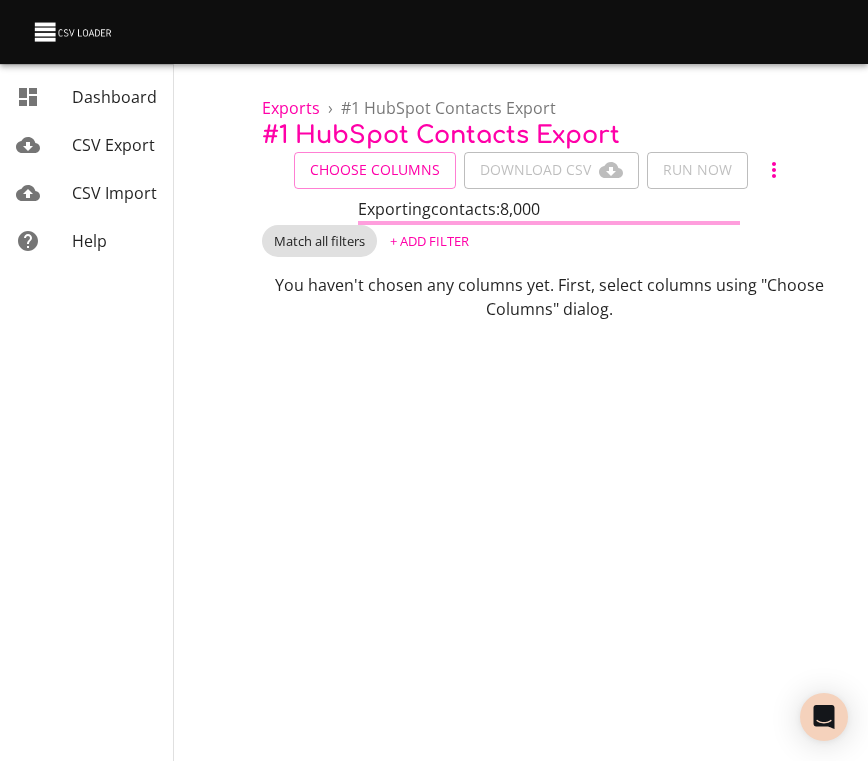 scroll, scrollTop: 0, scrollLeft: 0, axis: both 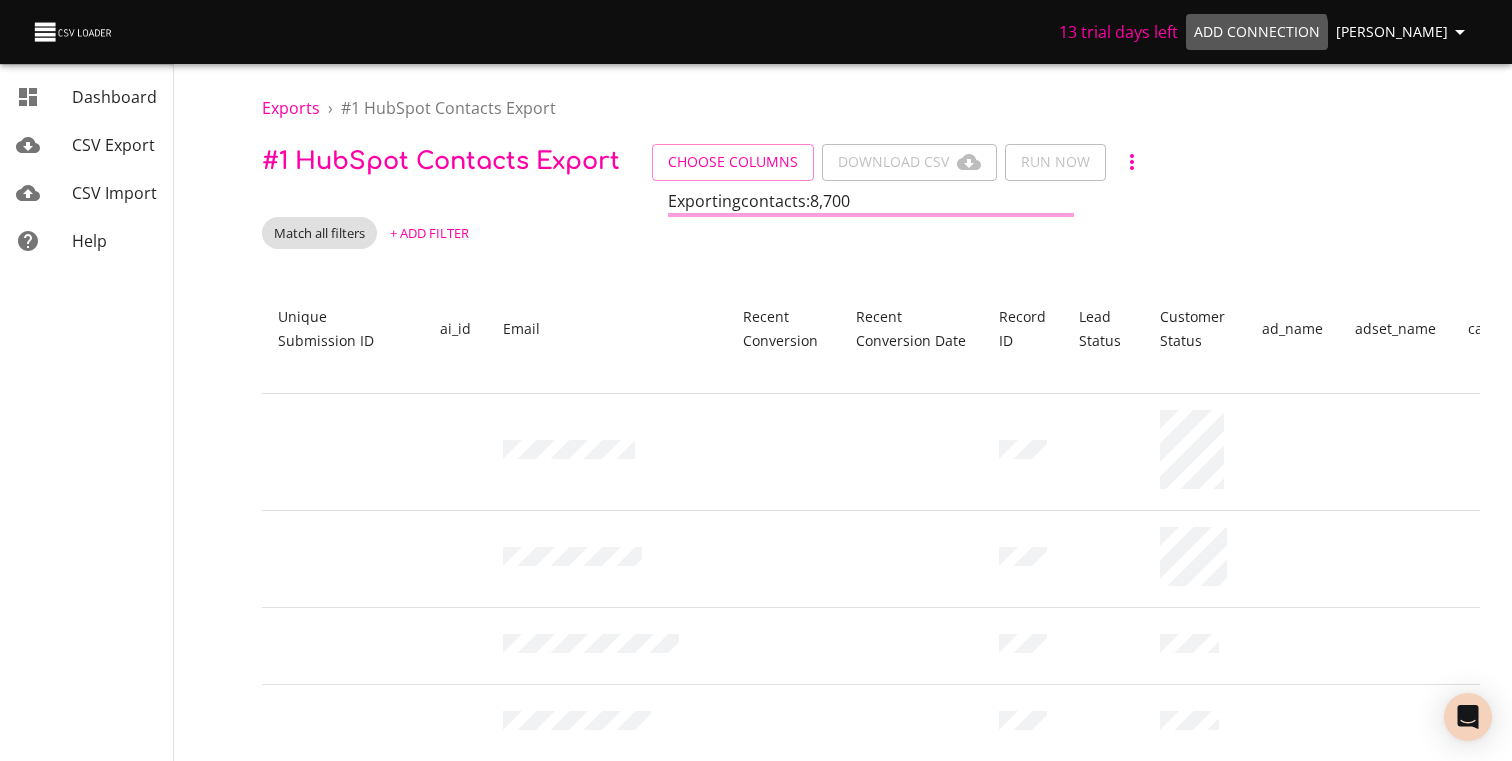 click on "Add Connection" at bounding box center [1257, 32] 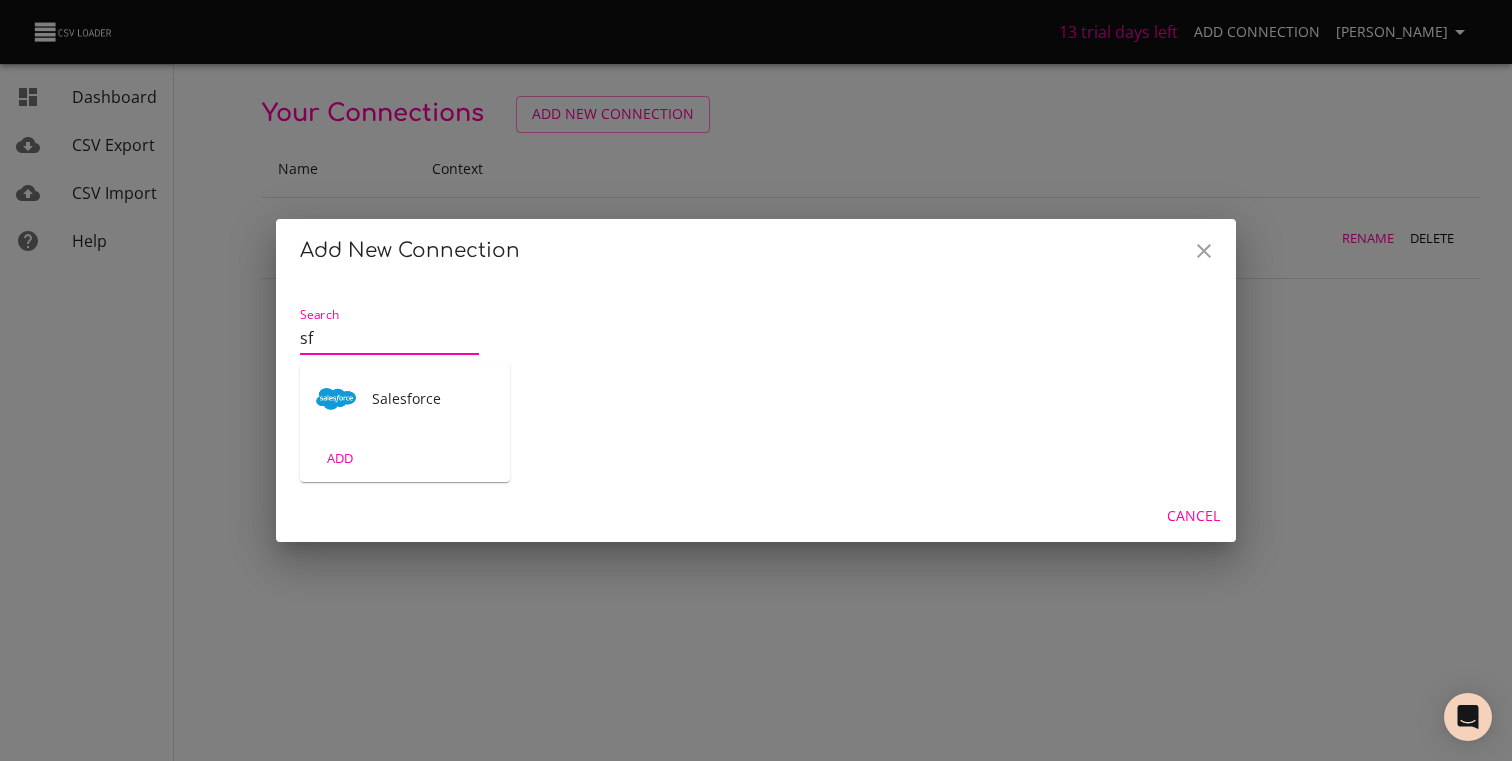 type on "sf" 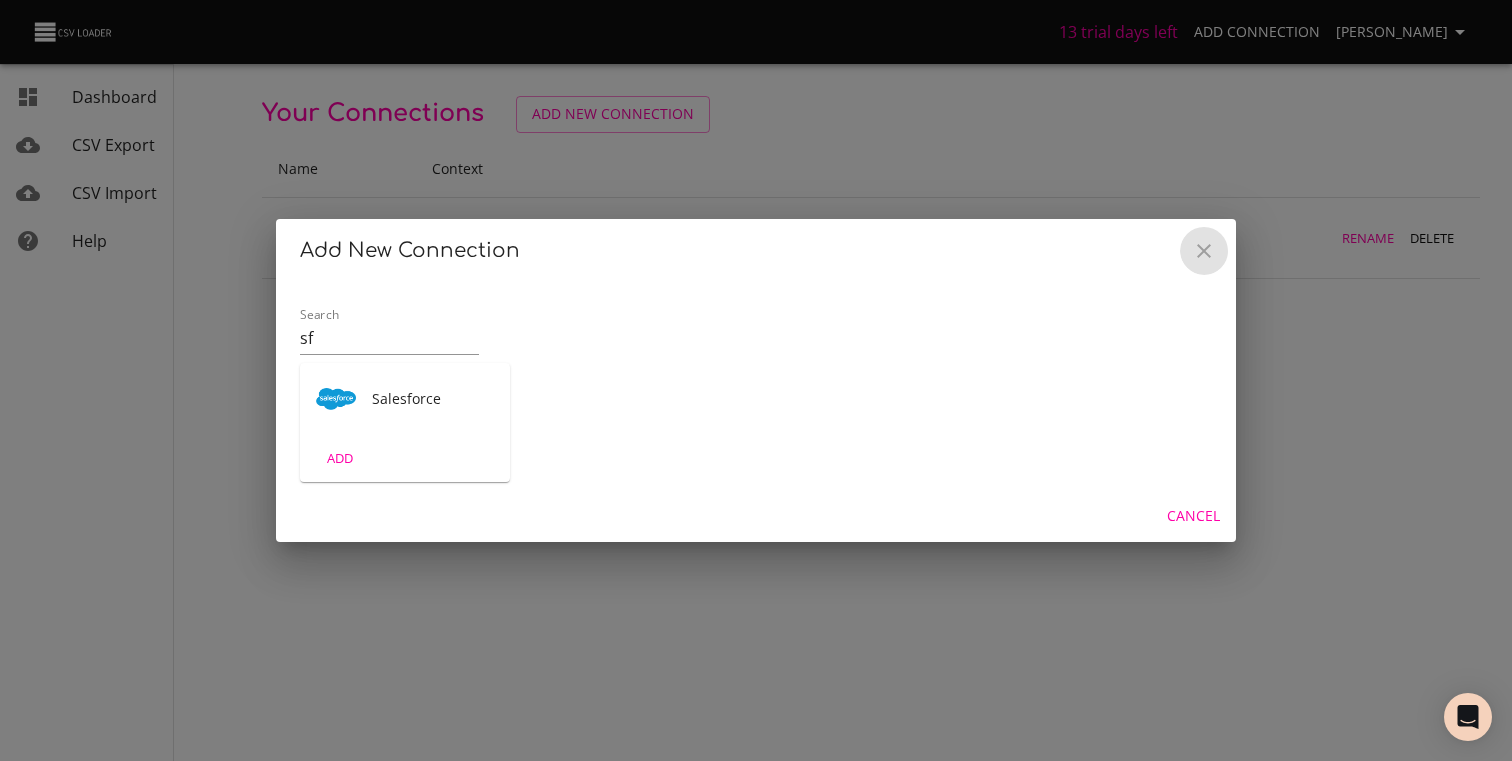 click at bounding box center [1204, 251] 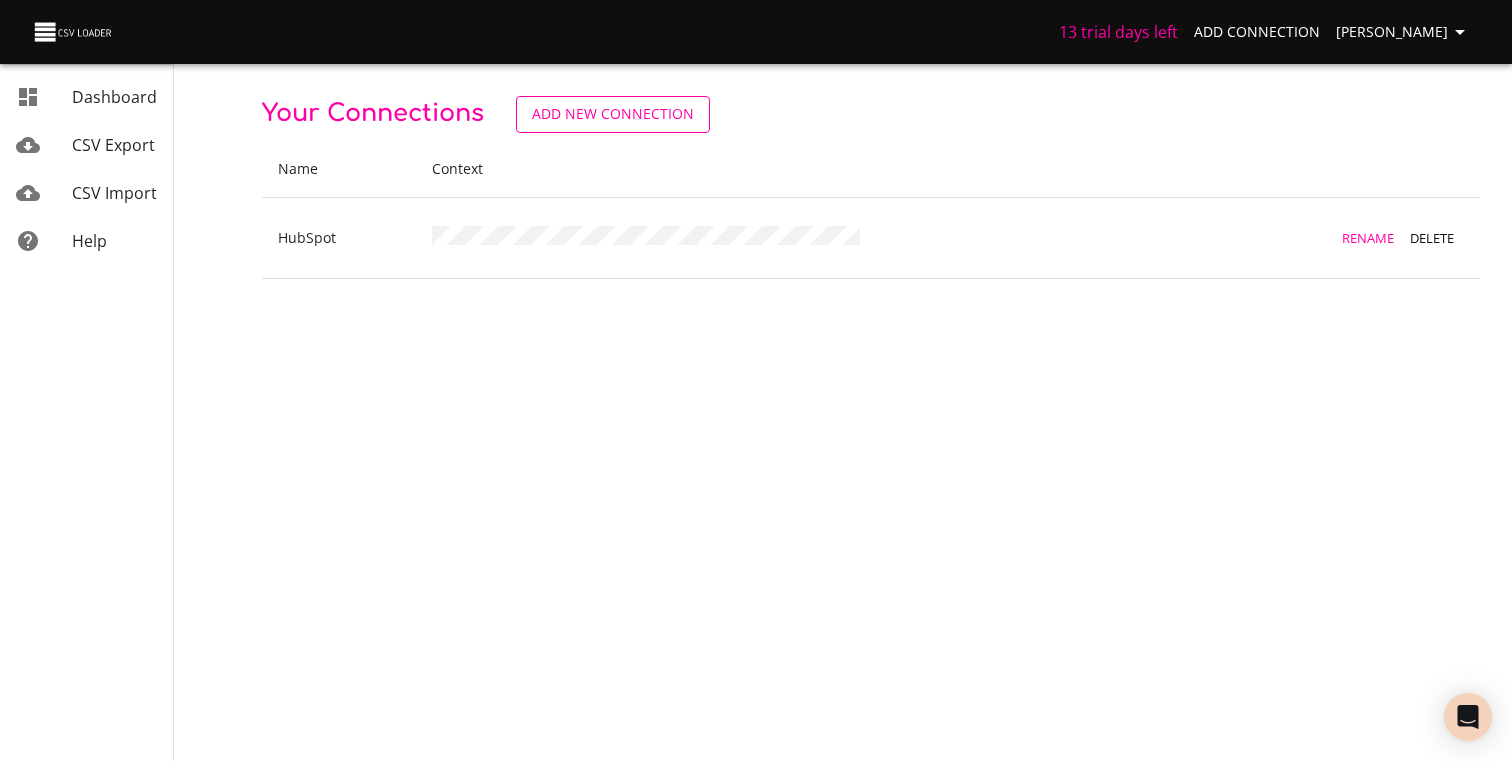click on "Add New Connection" at bounding box center [613, 114] 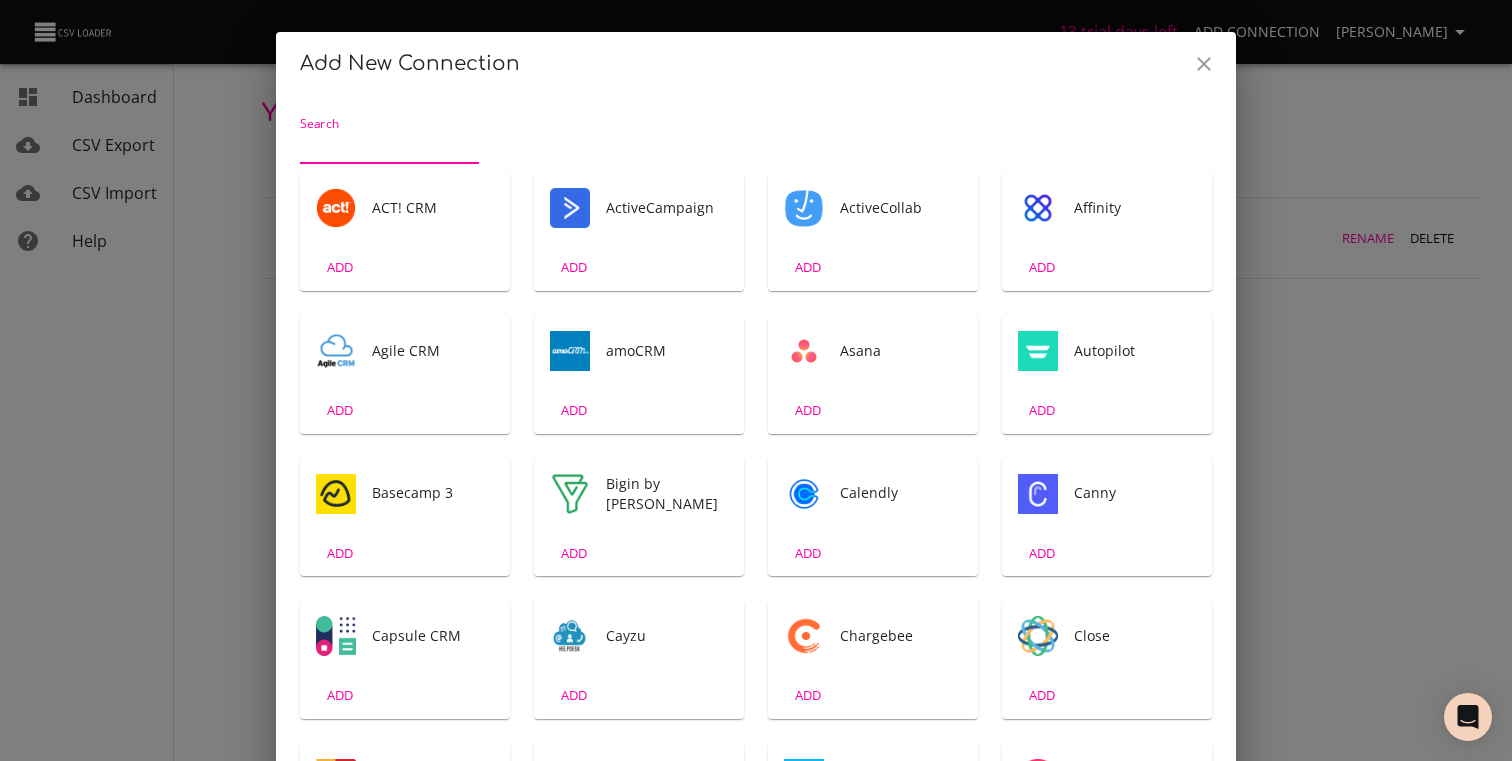 scroll, scrollTop: 0, scrollLeft: 0, axis: both 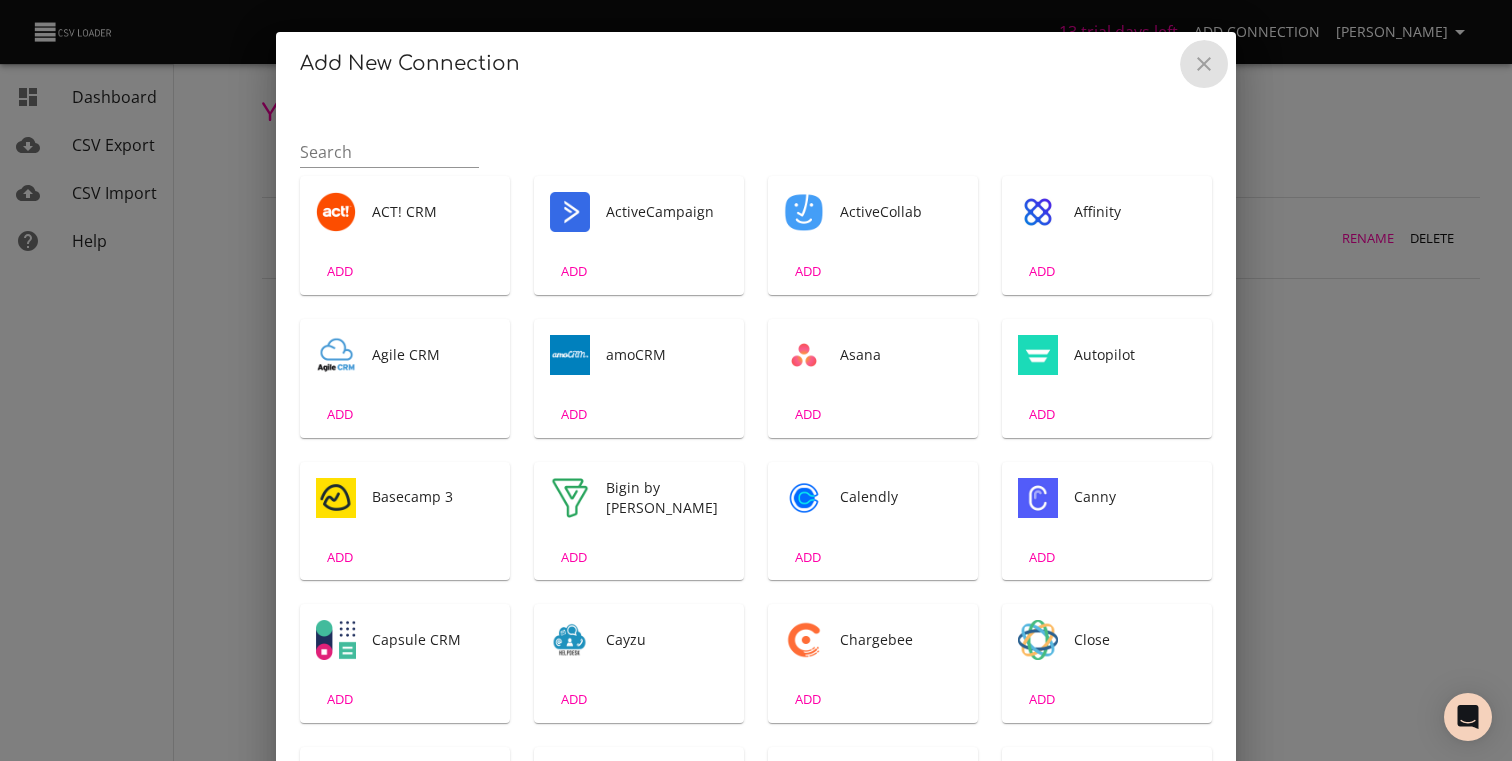 click 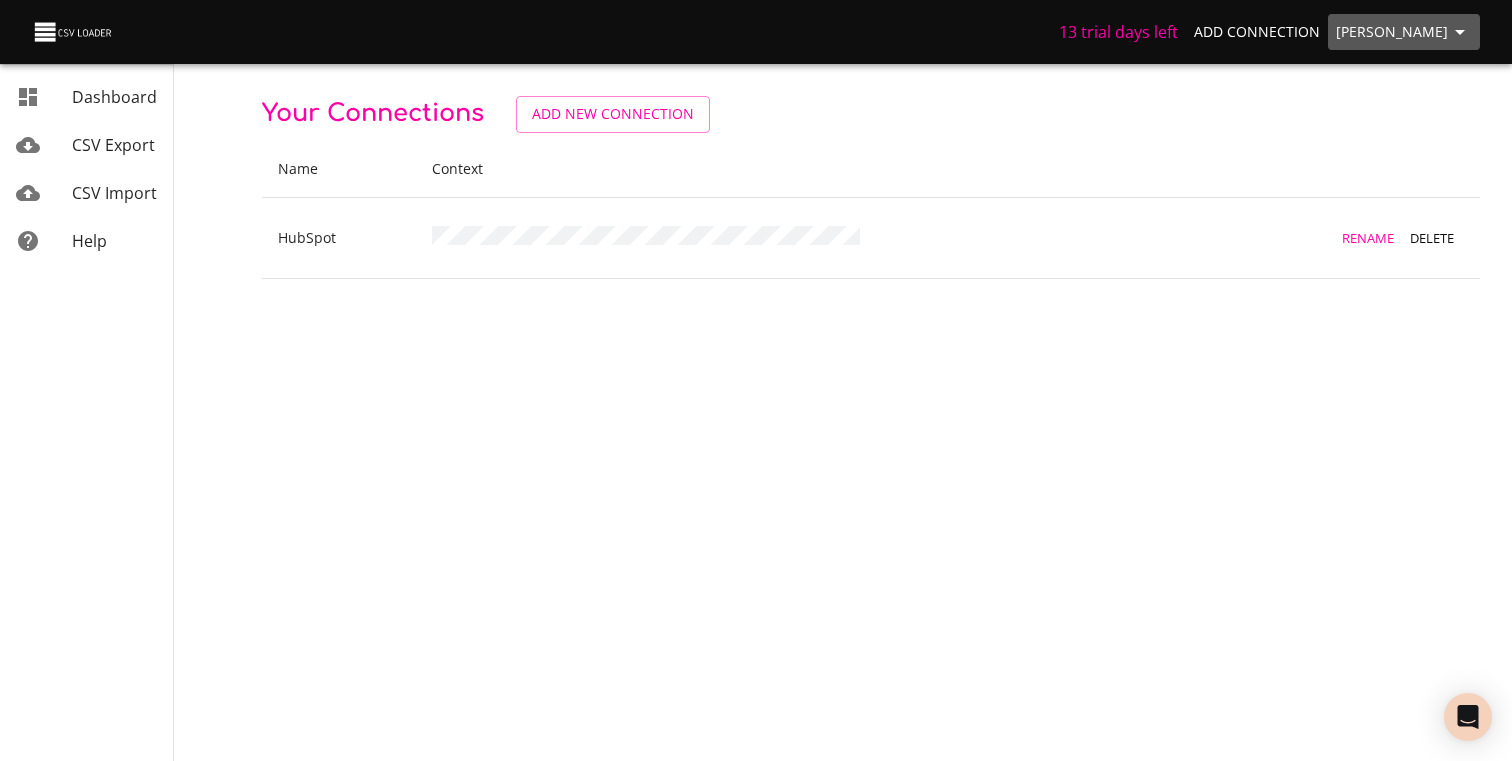 click on "erin henderson" at bounding box center [1404, 32] 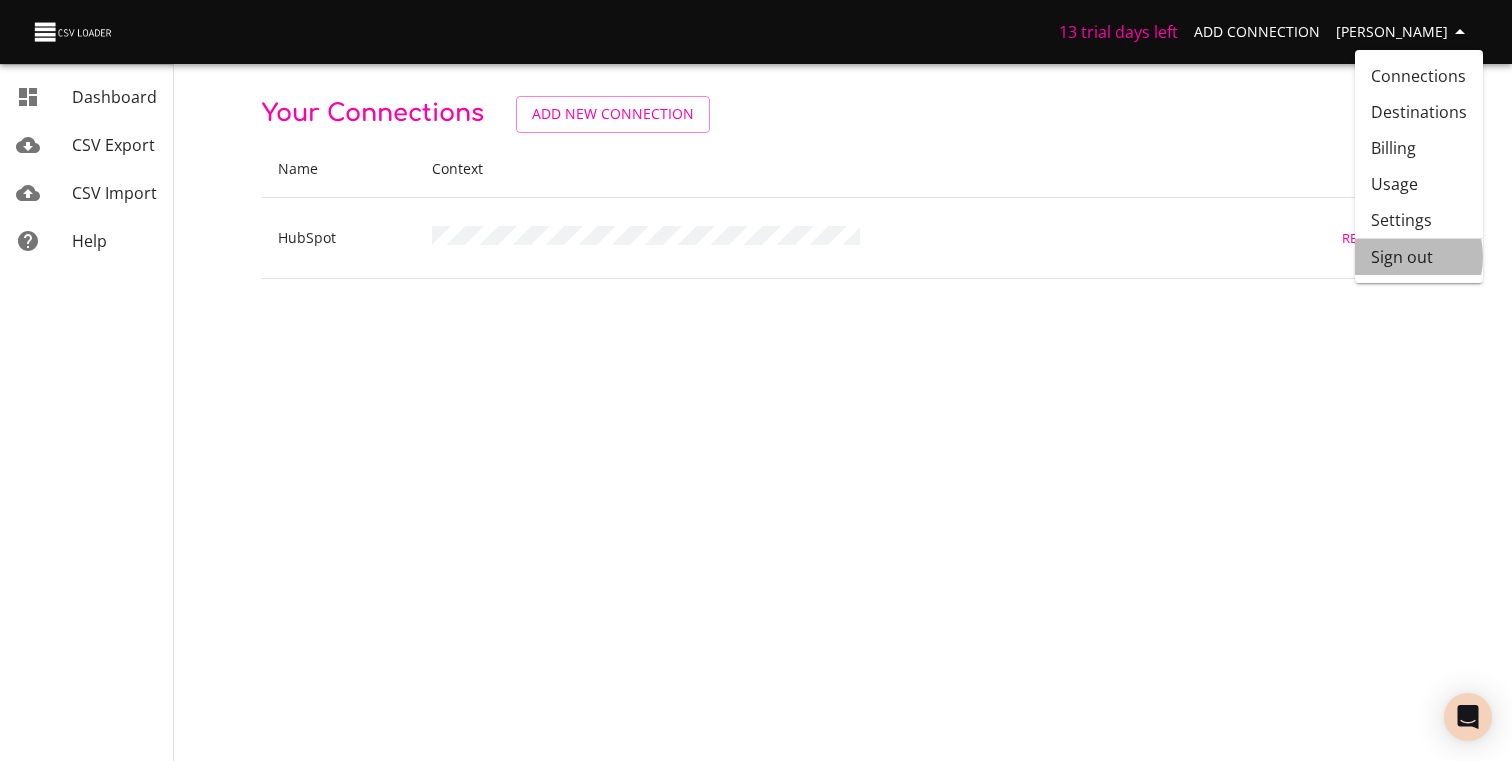 click on "Sign out" at bounding box center [1419, 257] 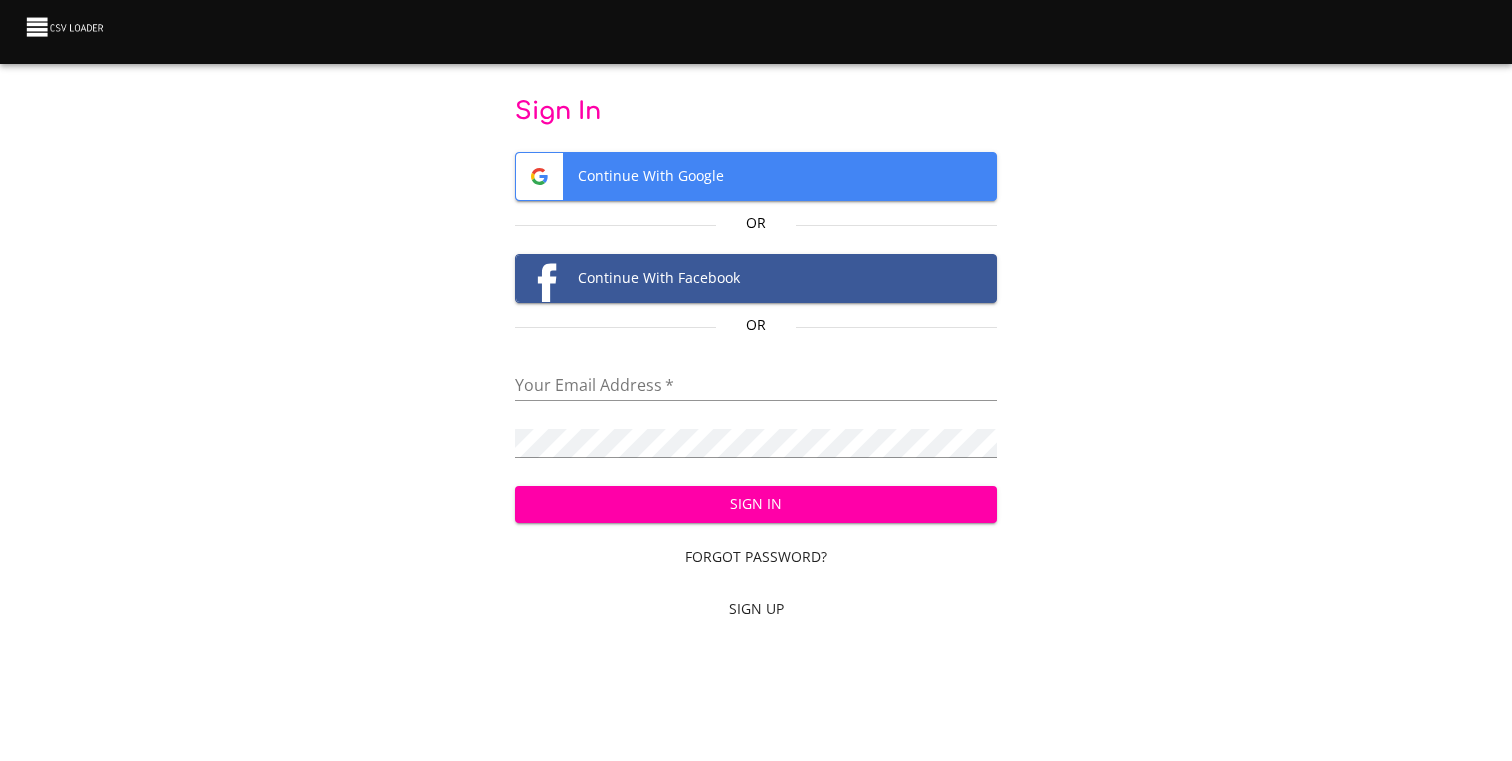 scroll, scrollTop: 0, scrollLeft: 0, axis: both 